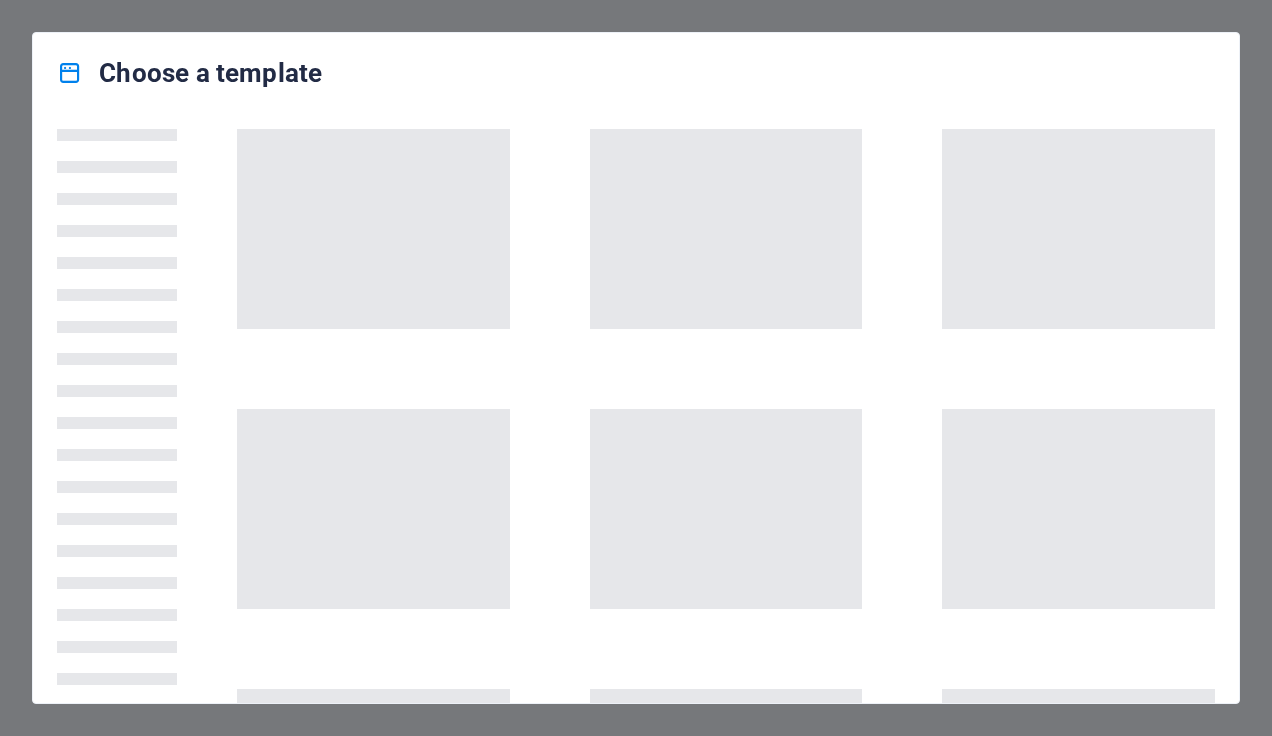 scroll, scrollTop: 0, scrollLeft: 0, axis: both 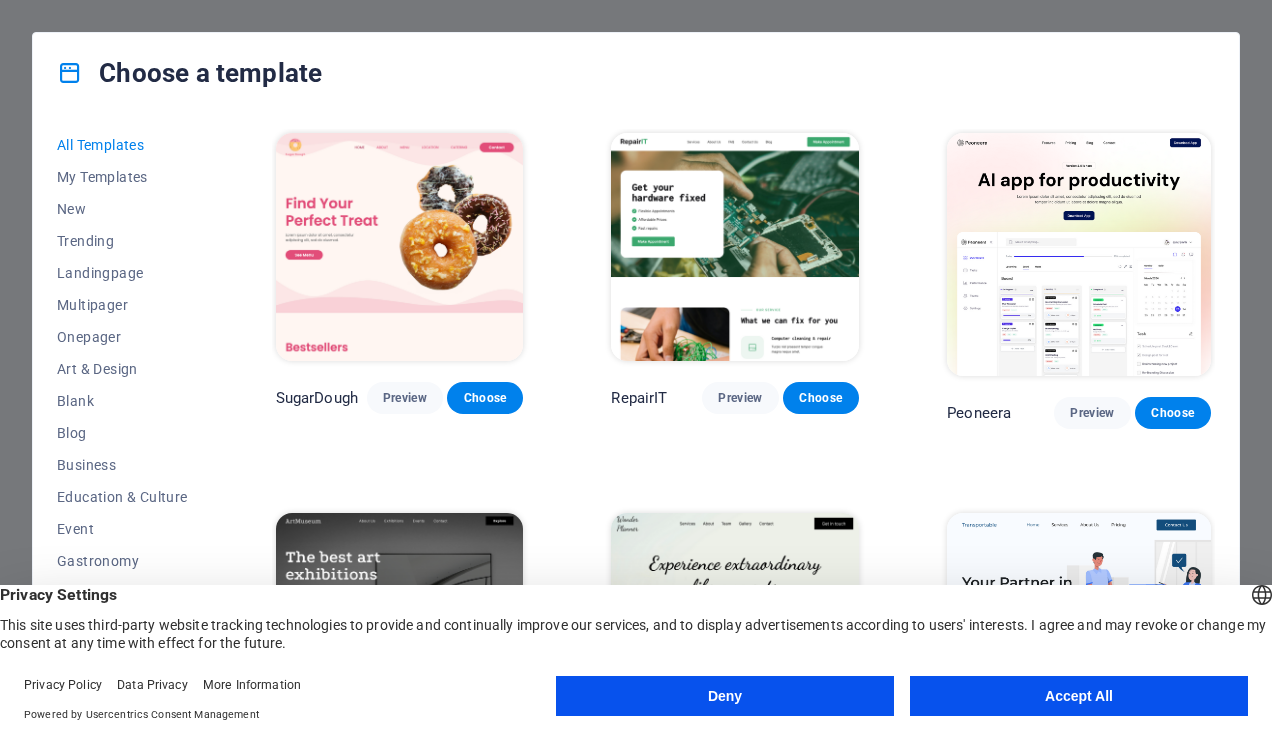 click on "Accept All" at bounding box center (1079, 696) 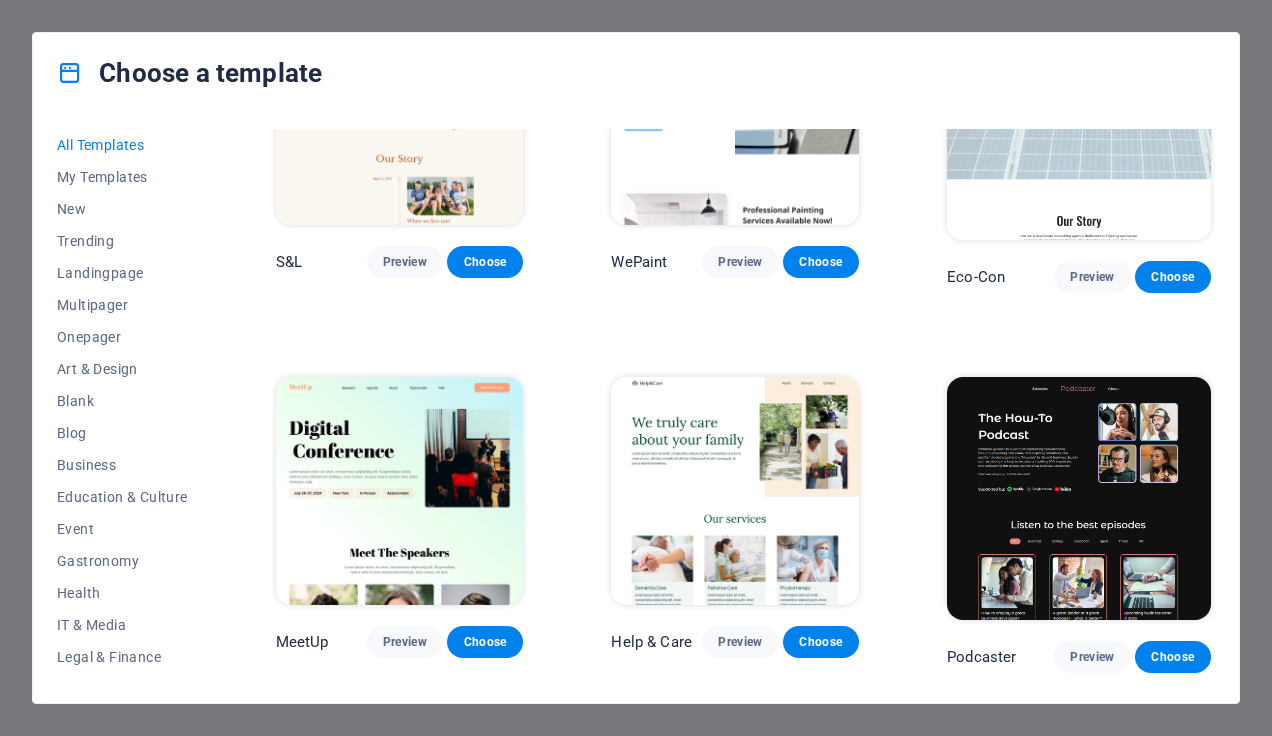 scroll, scrollTop: 1000, scrollLeft: 0, axis: vertical 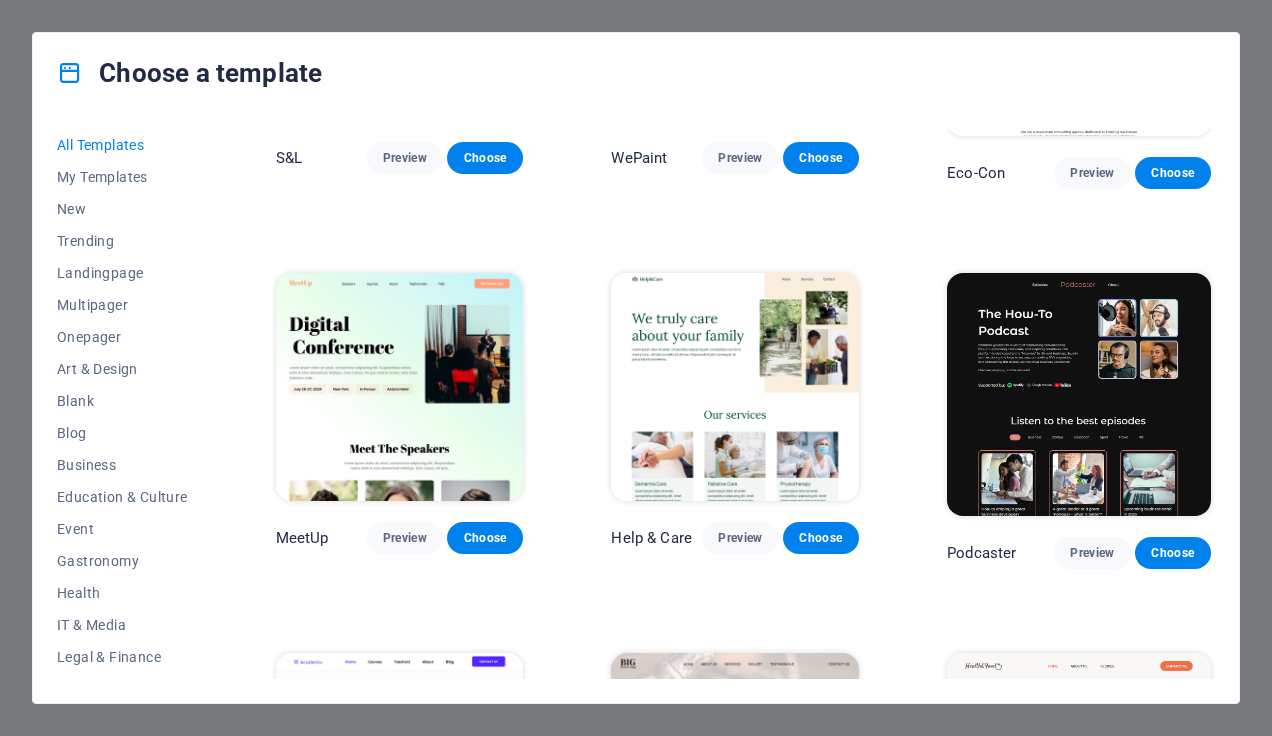 click at bounding box center (400, 387) 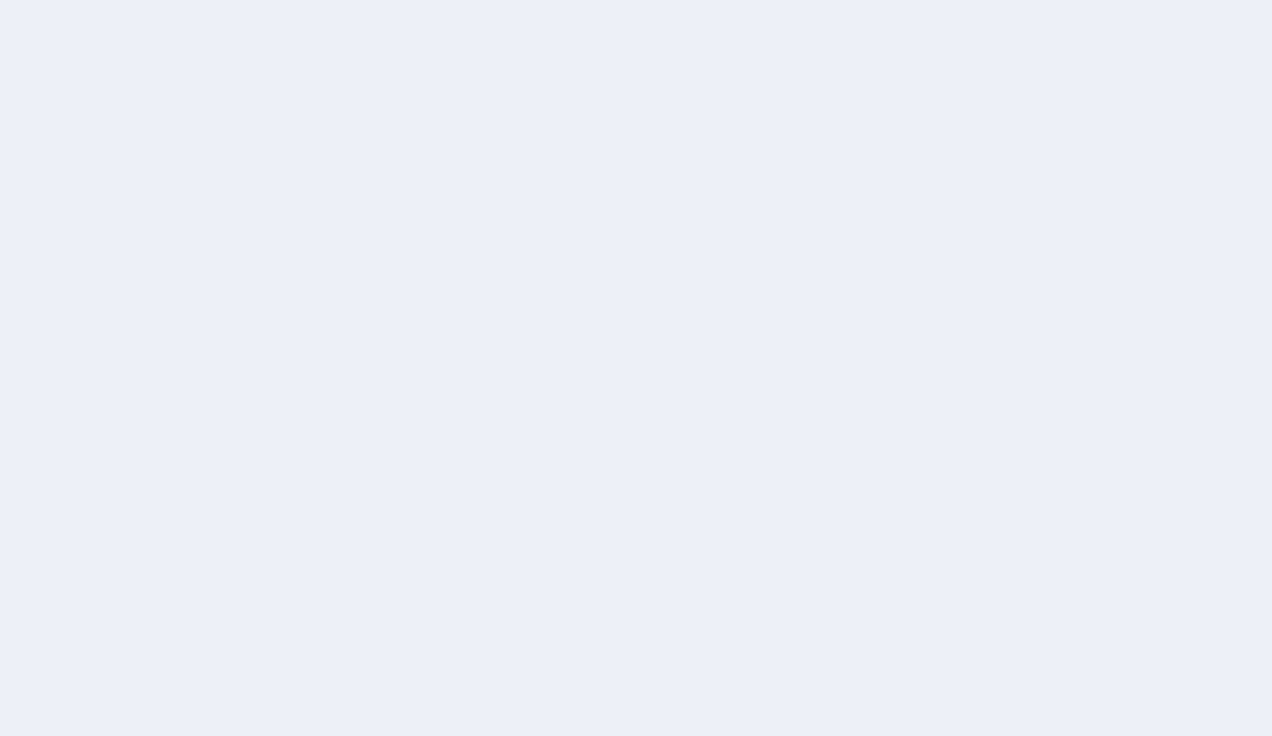 scroll, scrollTop: 0, scrollLeft: 0, axis: both 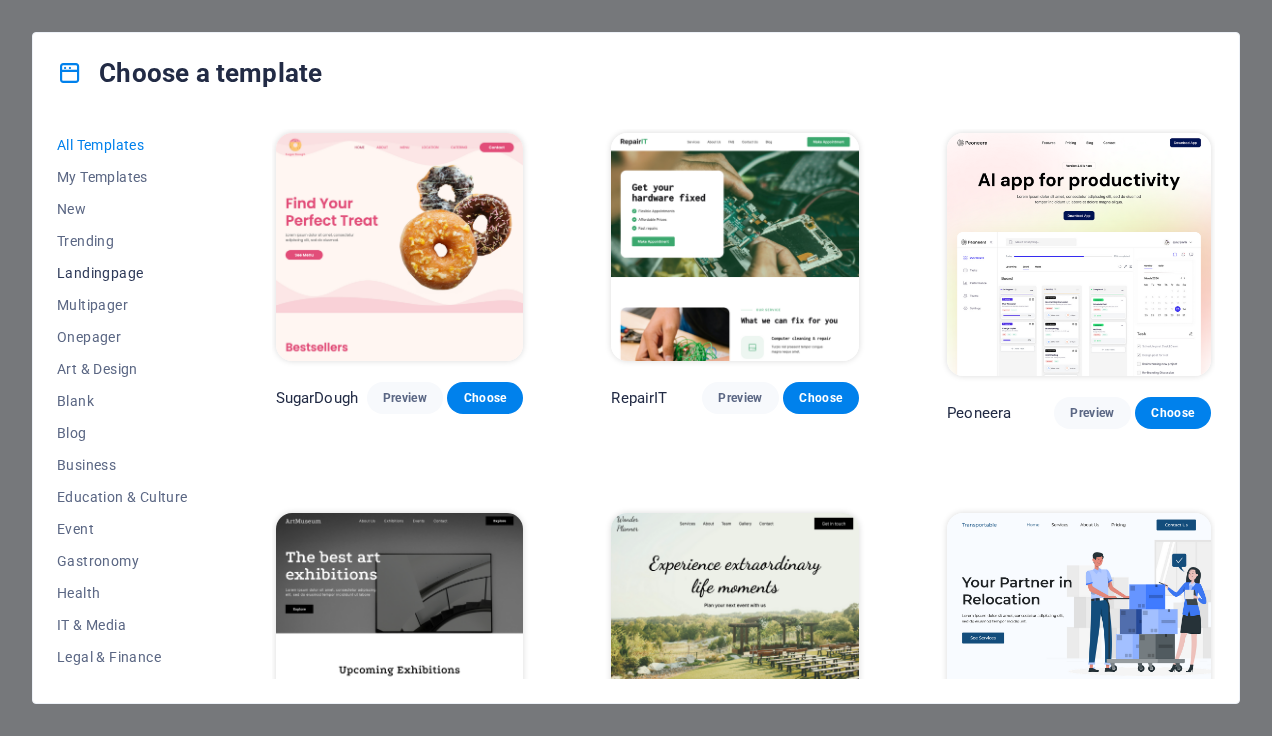 click on "Landingpage" at bounding box center (122, 273) 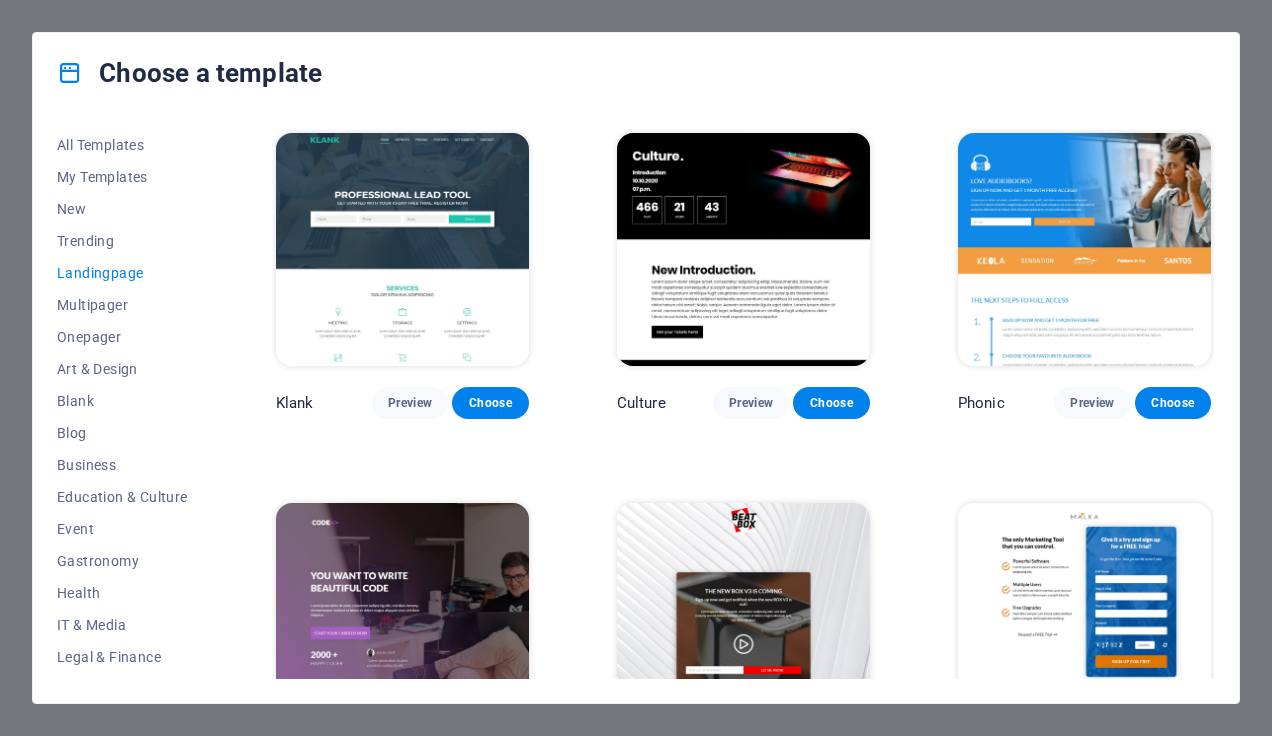 click at bounding box center (402, 249) 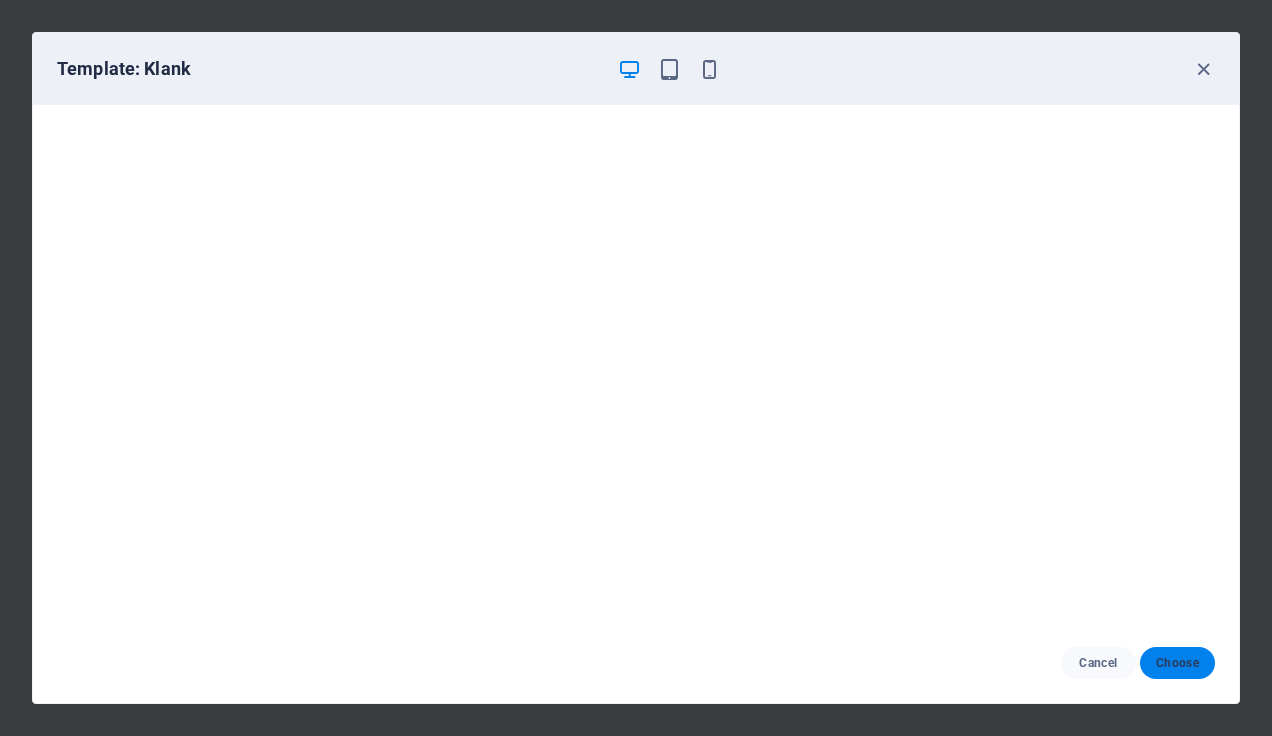 click on "Choose" at bounding box center [1177, 663] 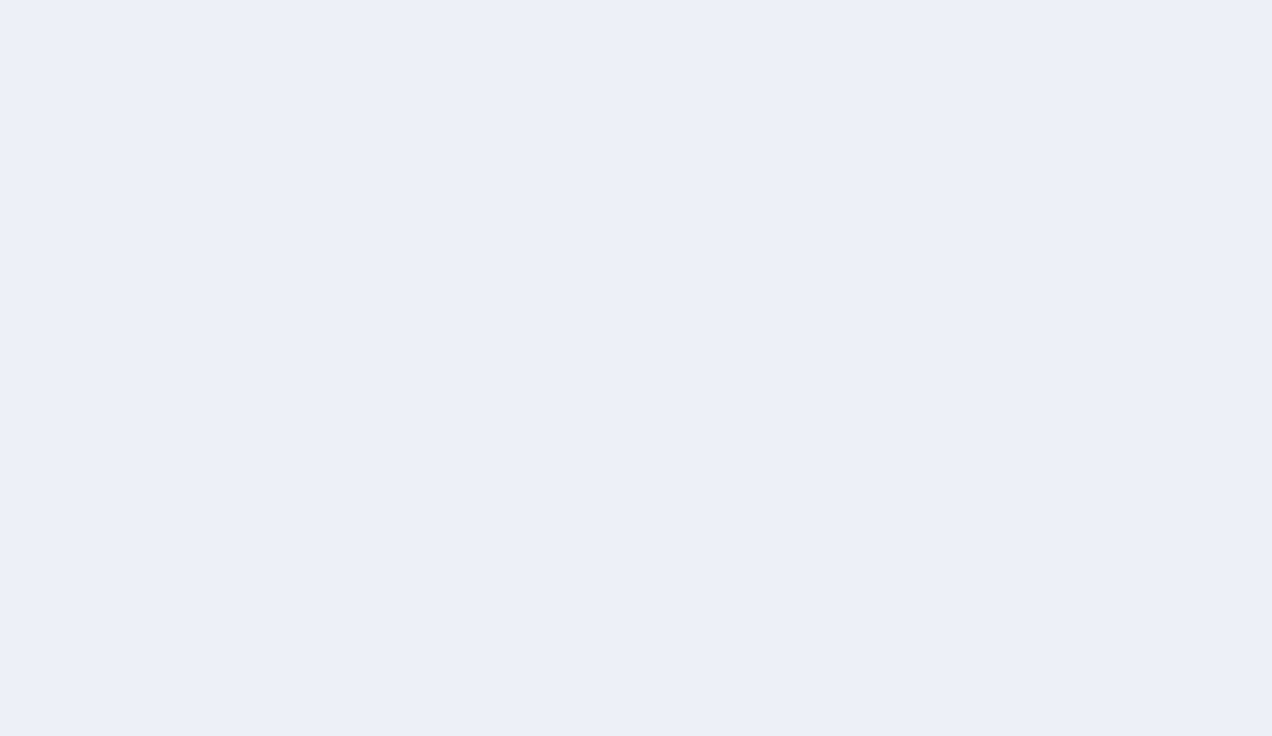 scroll, scrollTop: 0, scrollLeft: 0, axis: both 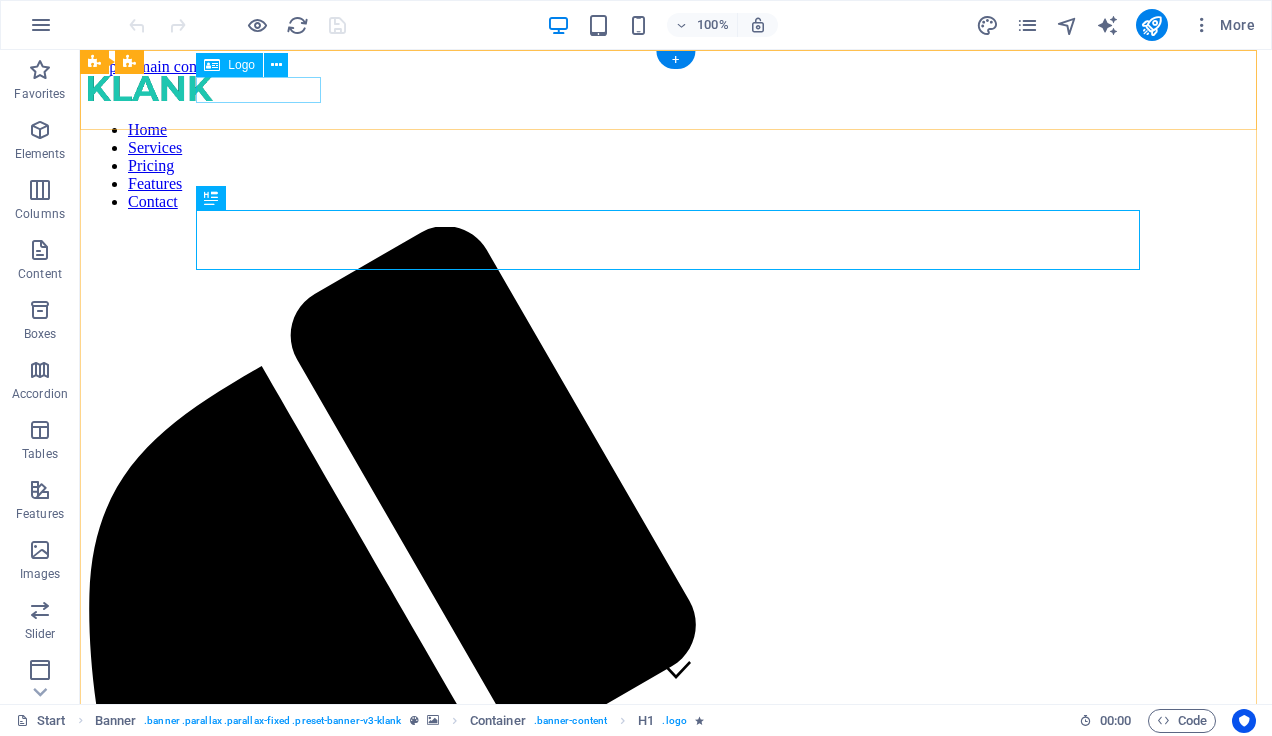 click at bounding box center (676, 90) 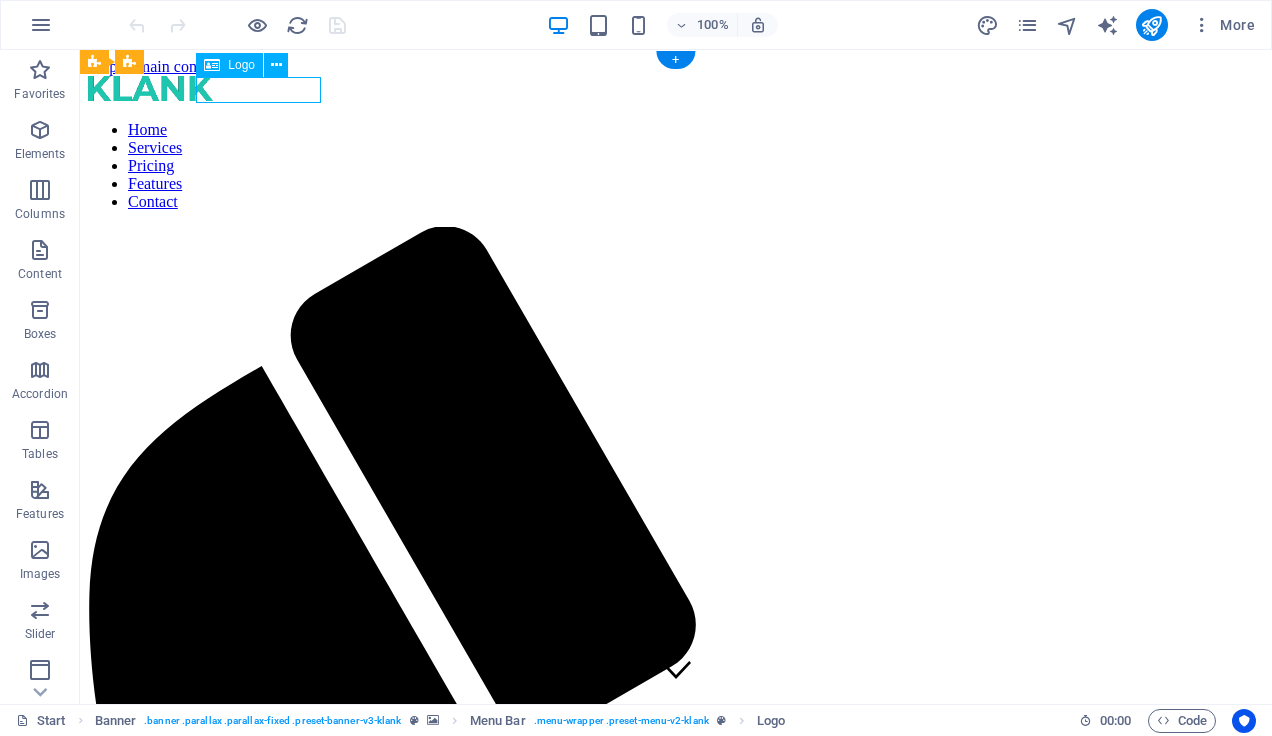 click at bounding box center [676, 90] 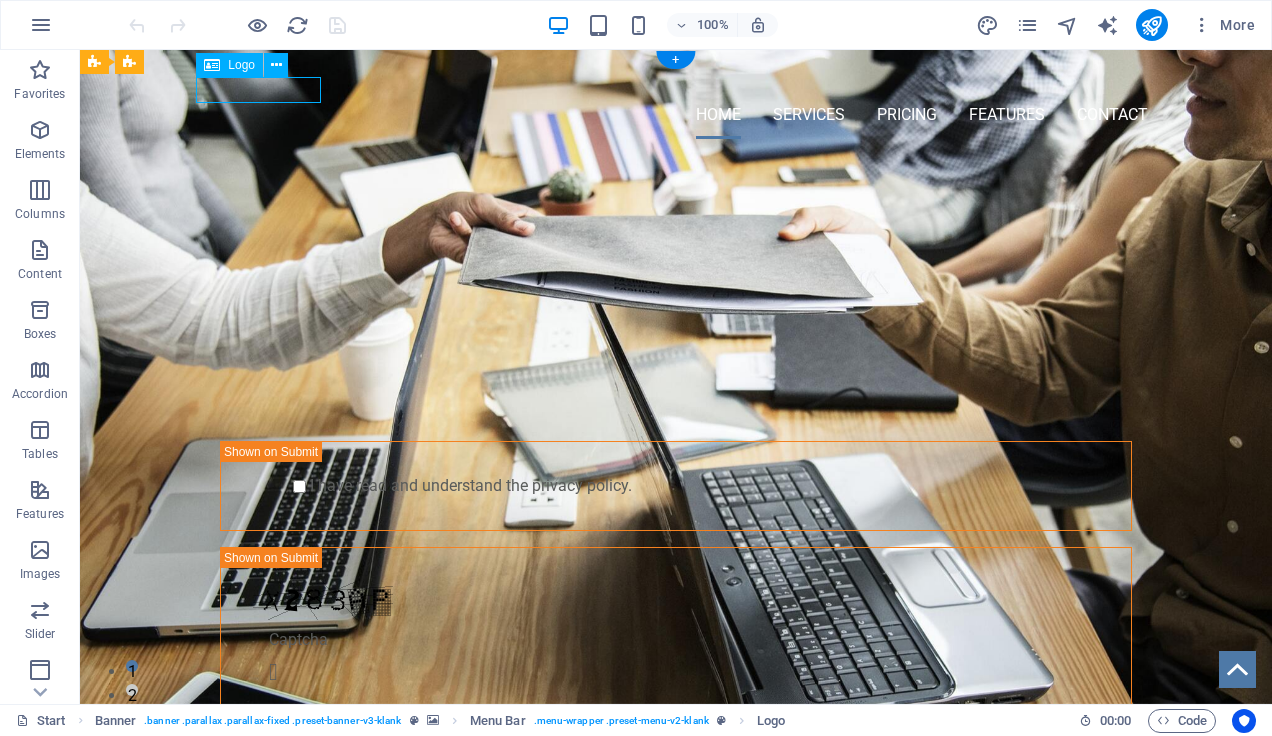 select on "px" 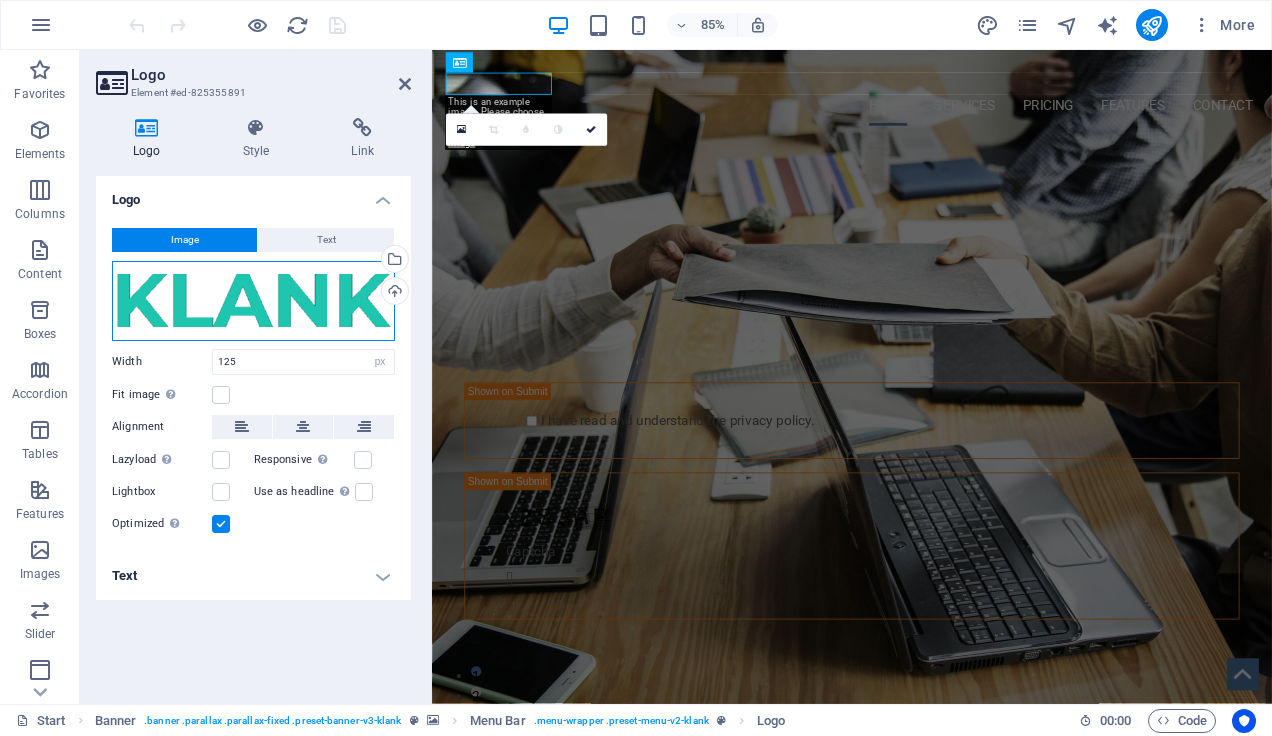 click on "Drag files here, click to choose files or select files from Files or our free stock photos & videos" at bounding box center [253, 301] 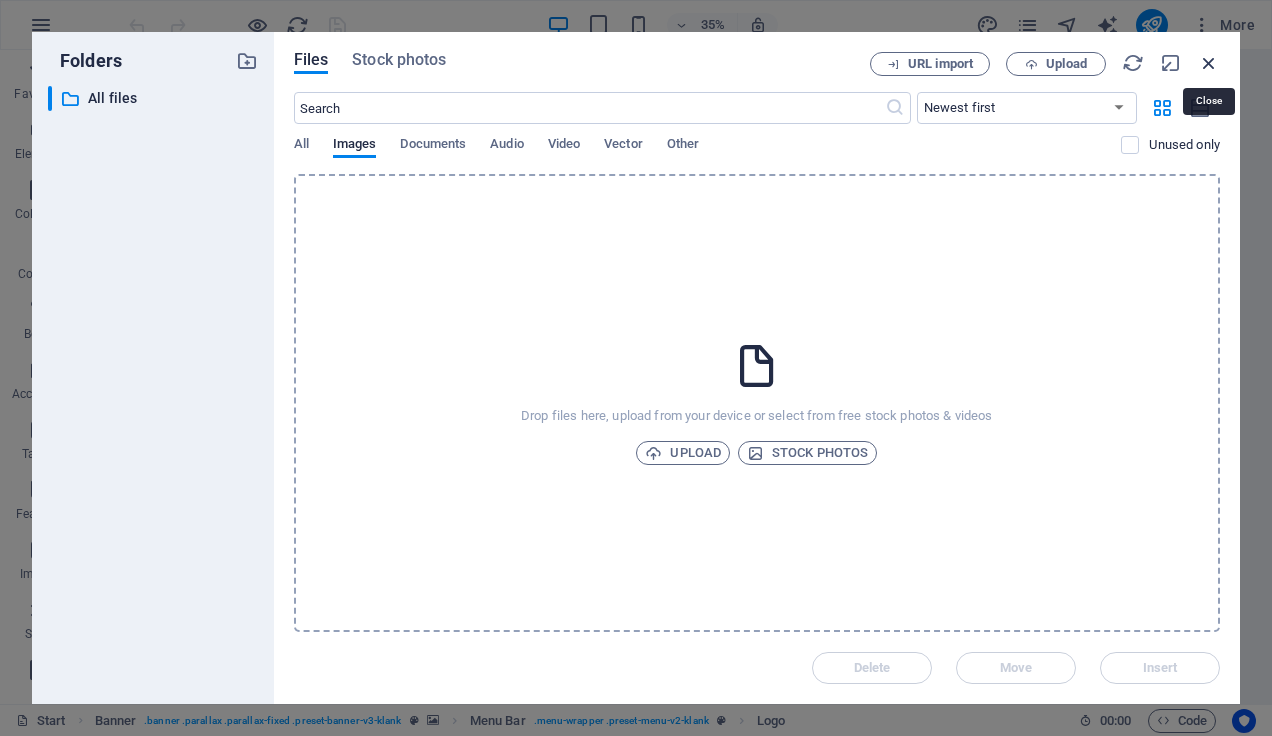 click at bounding box center (1209, 63) 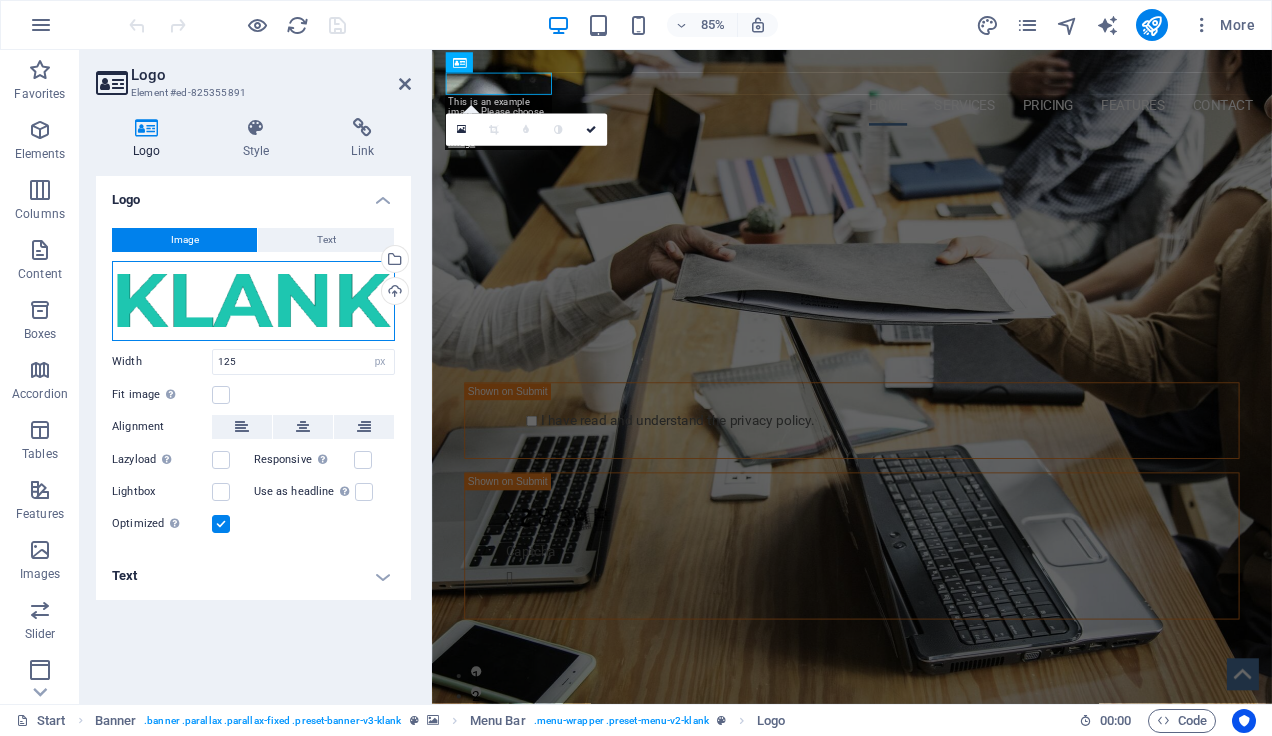 click on "Drag files here, click to choose files or select files from Files or our free stock photos & videos" at bounding box center [253, 301] 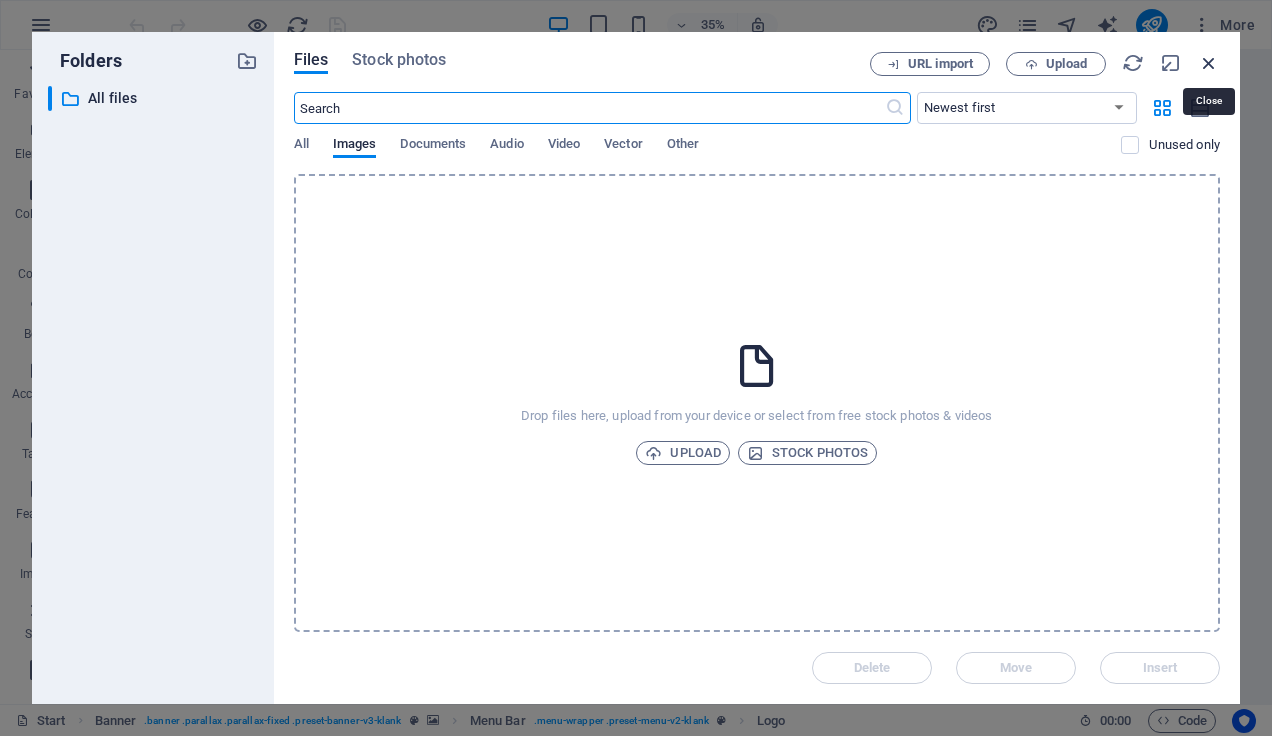 click at bounding box center (1209, 63) 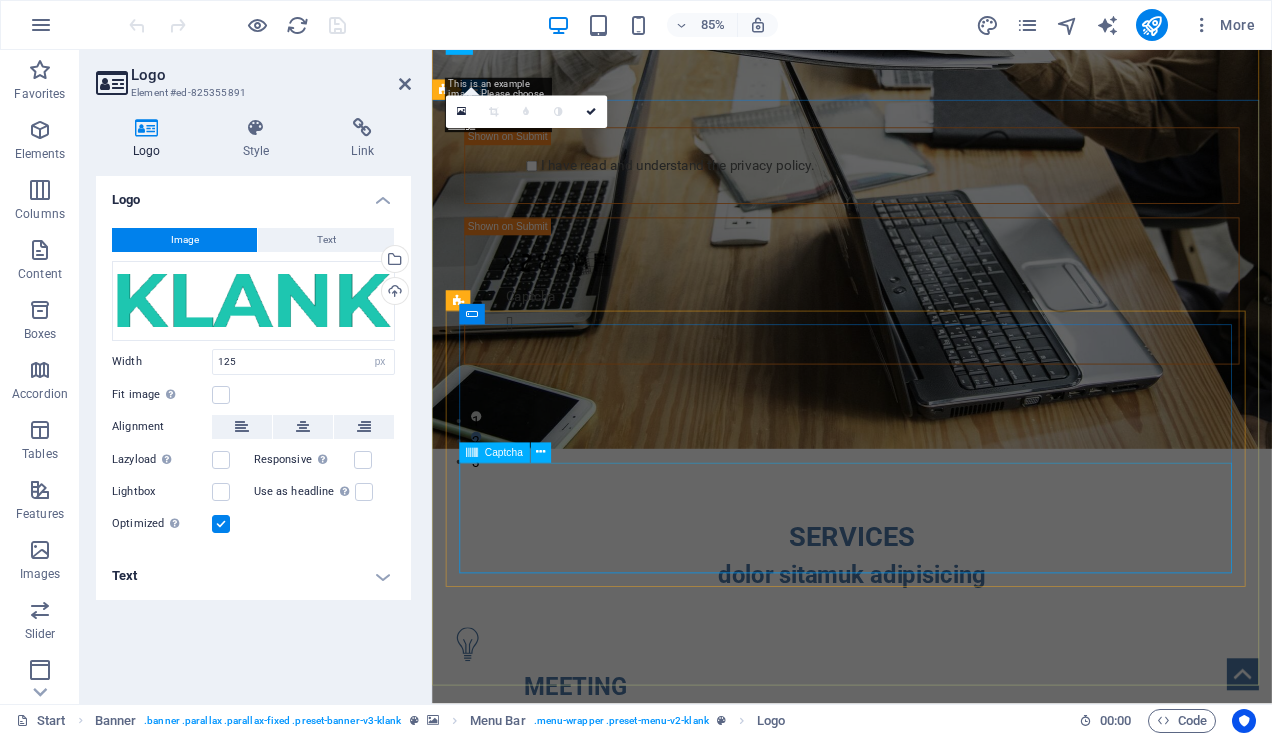 scroll, scrollTop: 0, scrollLeft: 0, axis: both 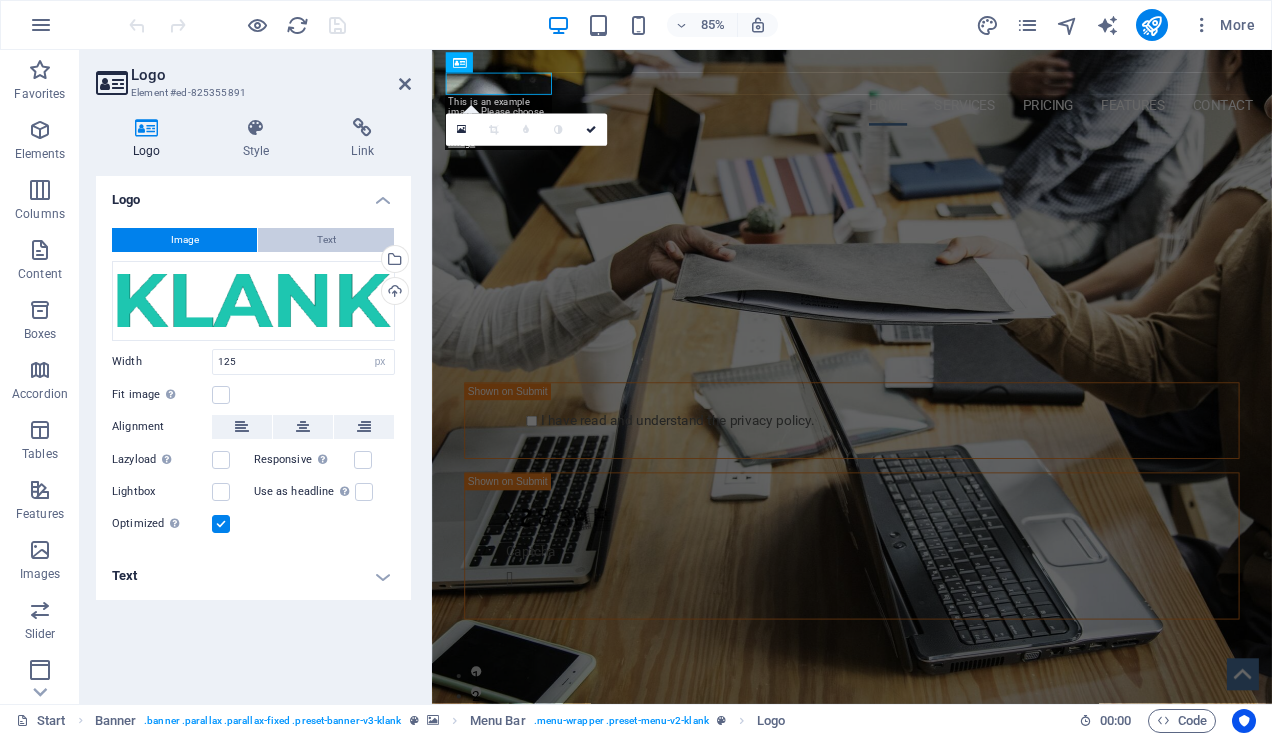 click on "Text" at bounding box center (326, 240) 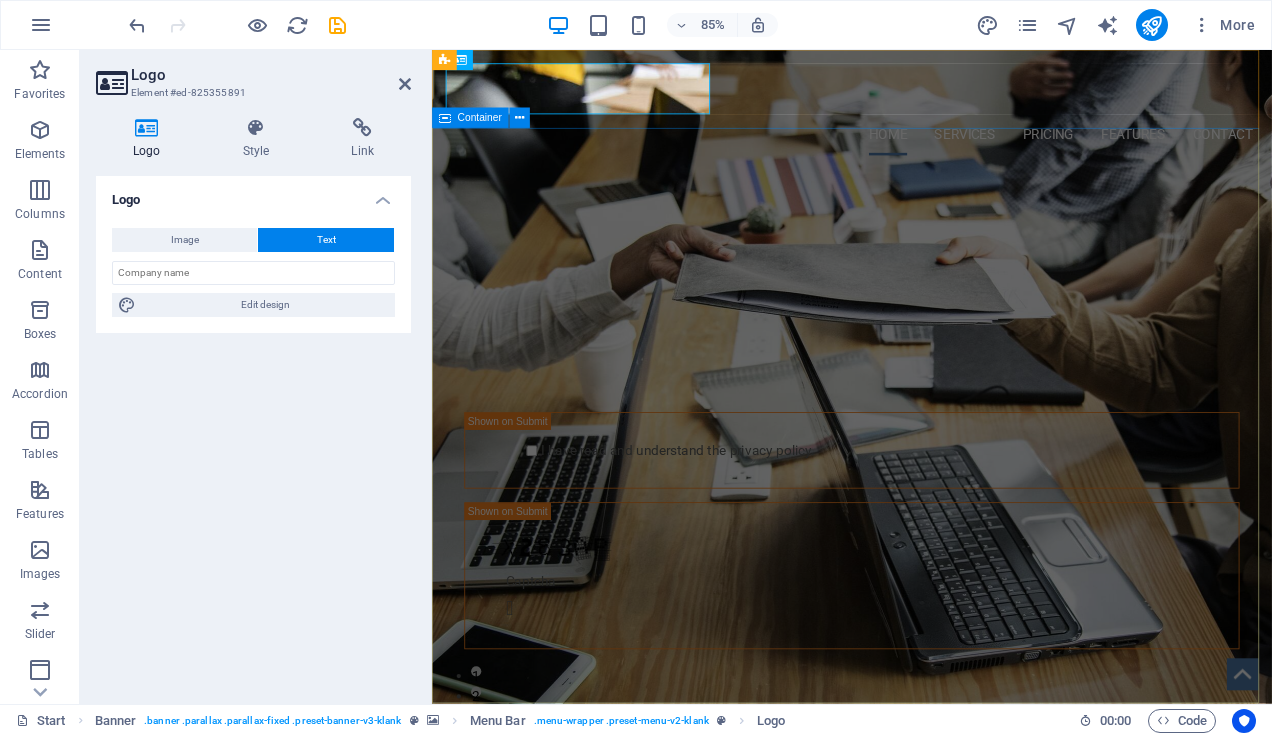 click on "PROFESSIONAL LEAD TOOL GET STARTED WITH YOUR 10-DAY FREE TRIAL. REGISTER NOW! Submit   I have read and understand the privacy policy. Unreadable? Load new" at bounding box center (926, 520) 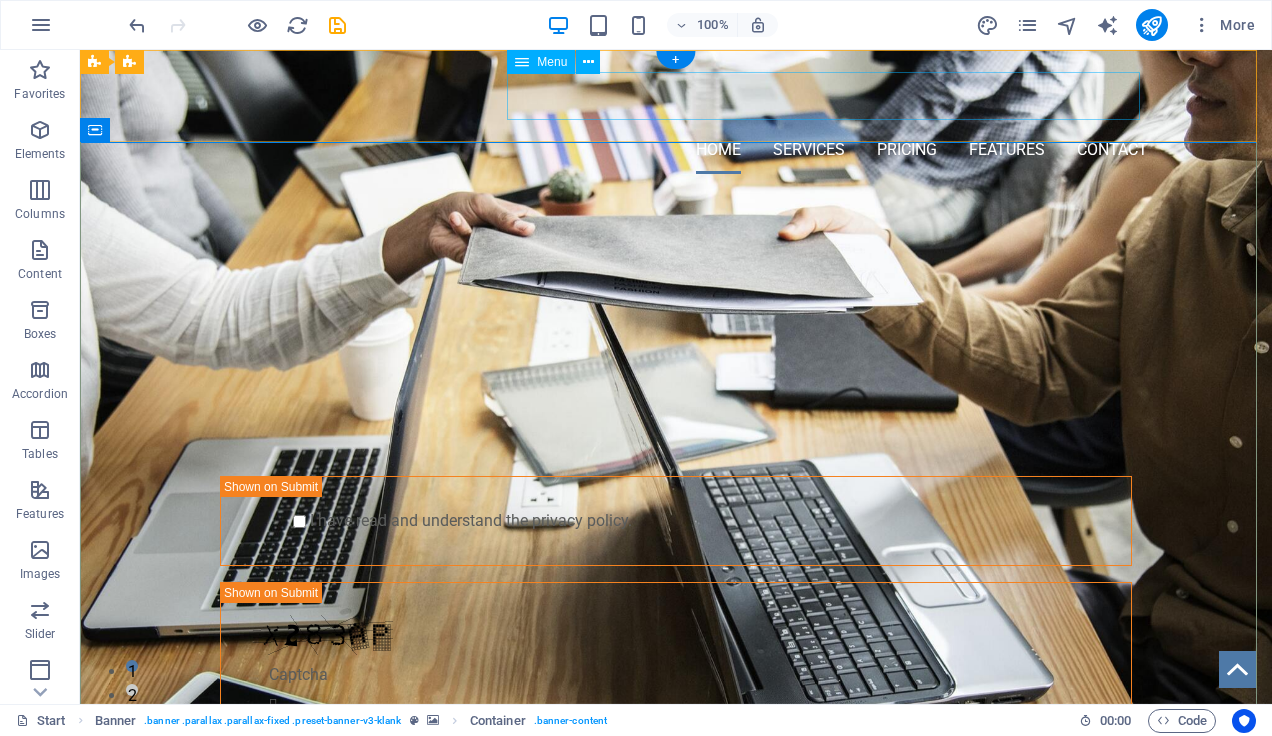 click on "Home Services Pricing Features Contact" at bounding box center [676, 150] 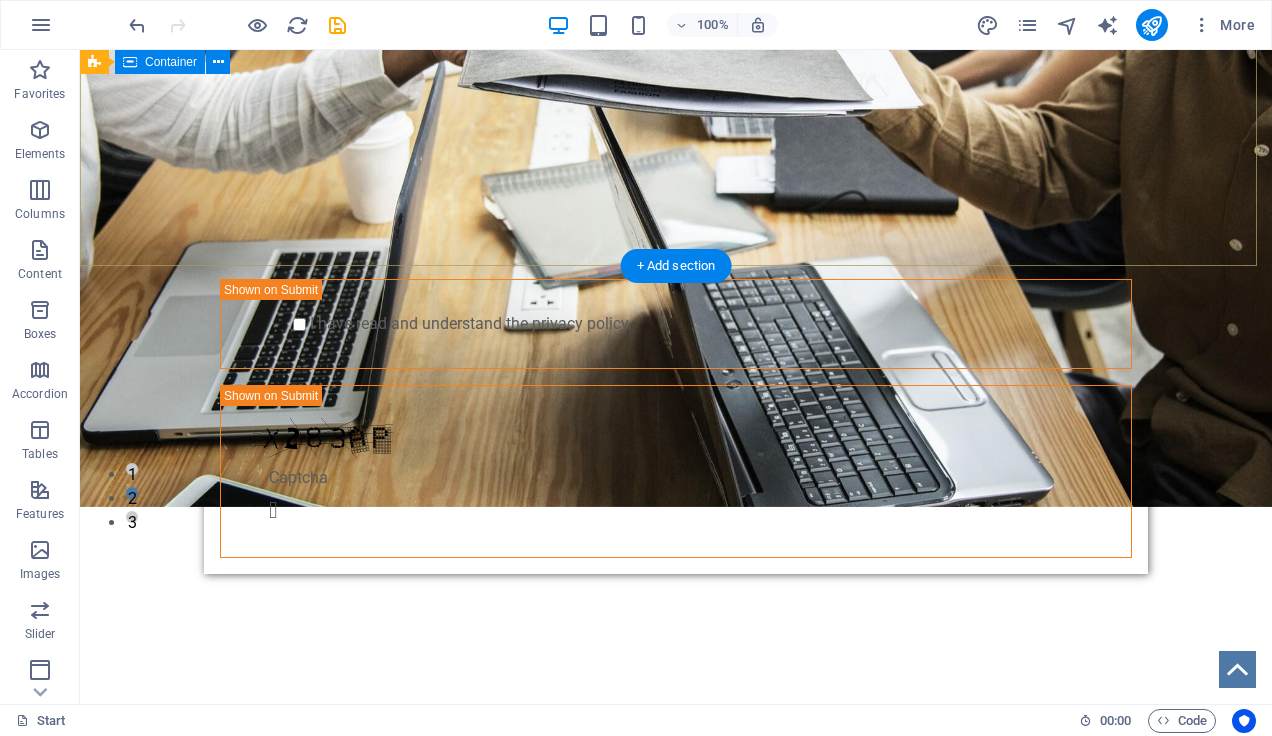 scroll, scrollTop: 0, scrollLeft: 0, axis: both 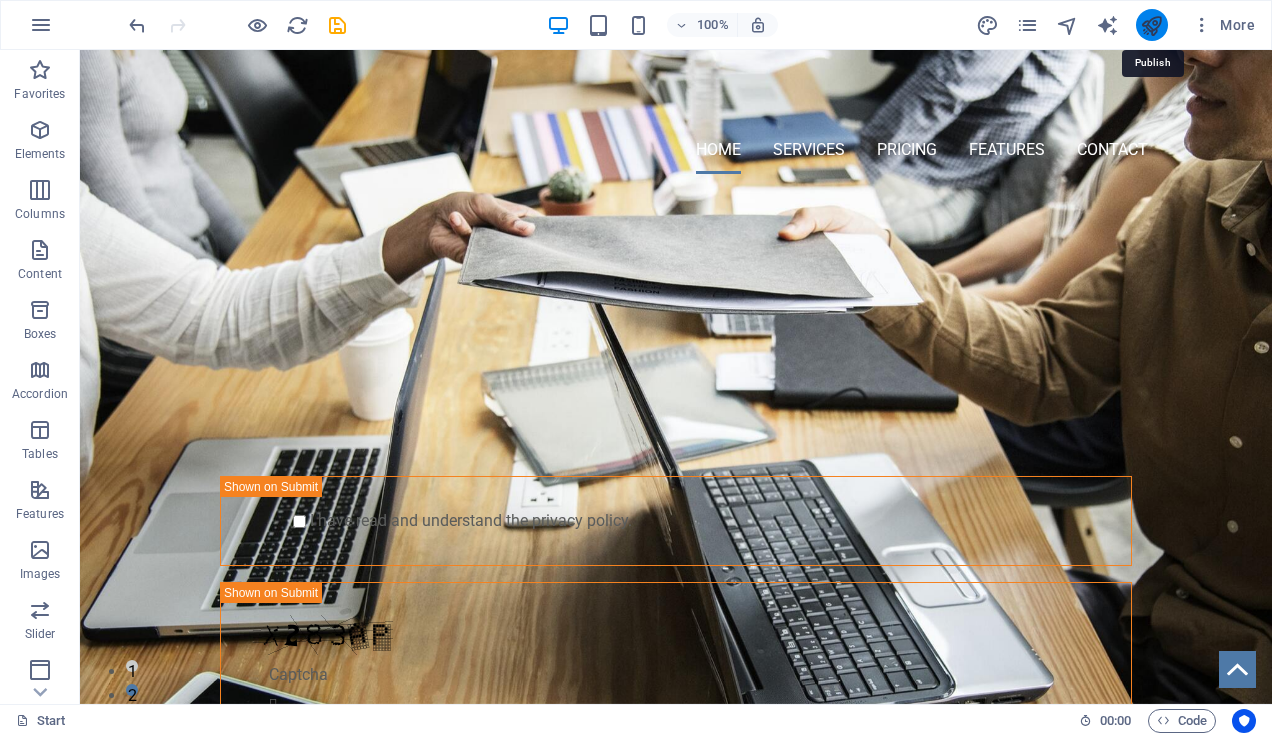 click at bounding box center [1151, 25] 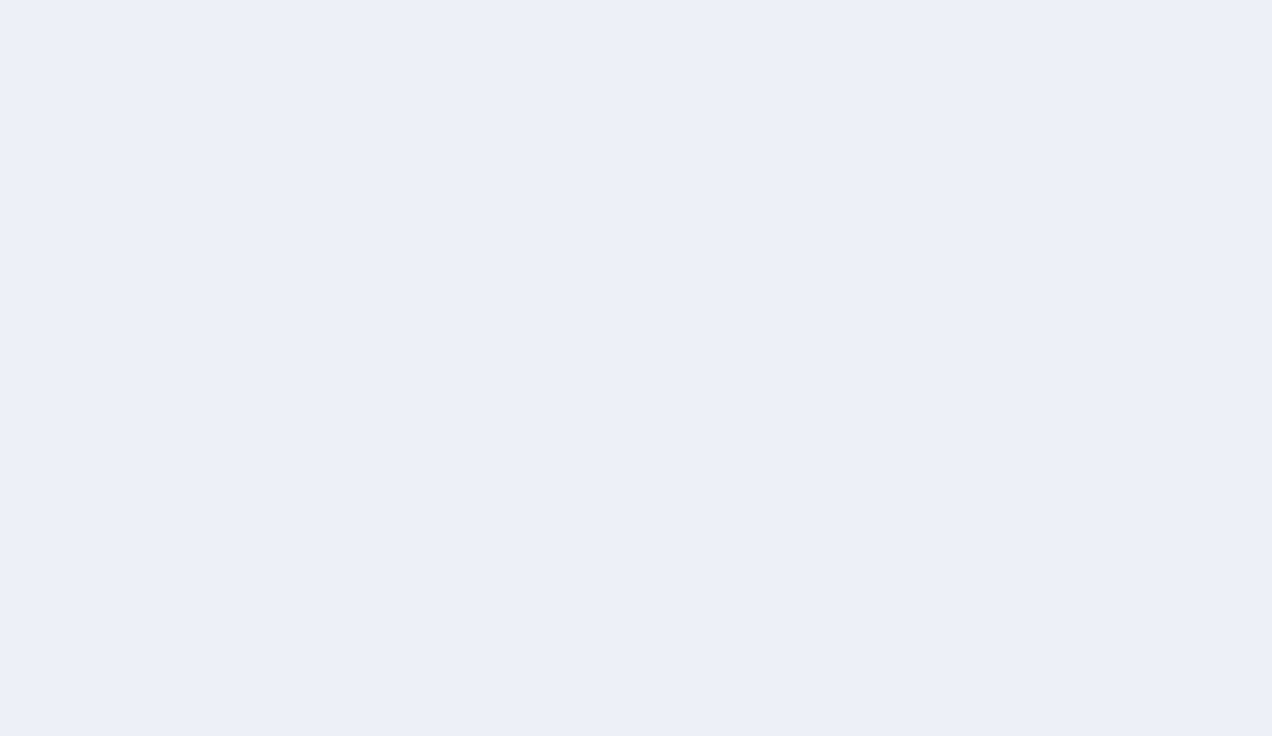scroll, scrollTop: 0, scrollLeft: 0, axis: both 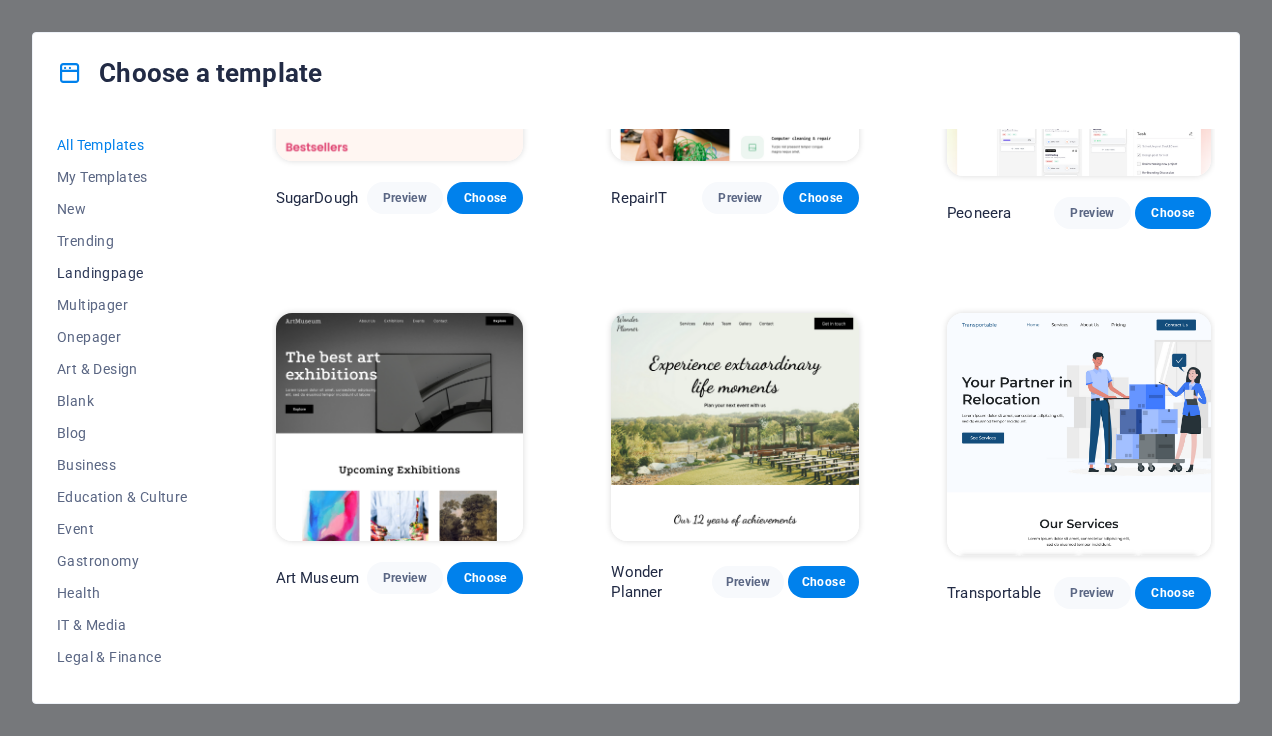 click on "Landingpage" at bounding box center [122, 273] 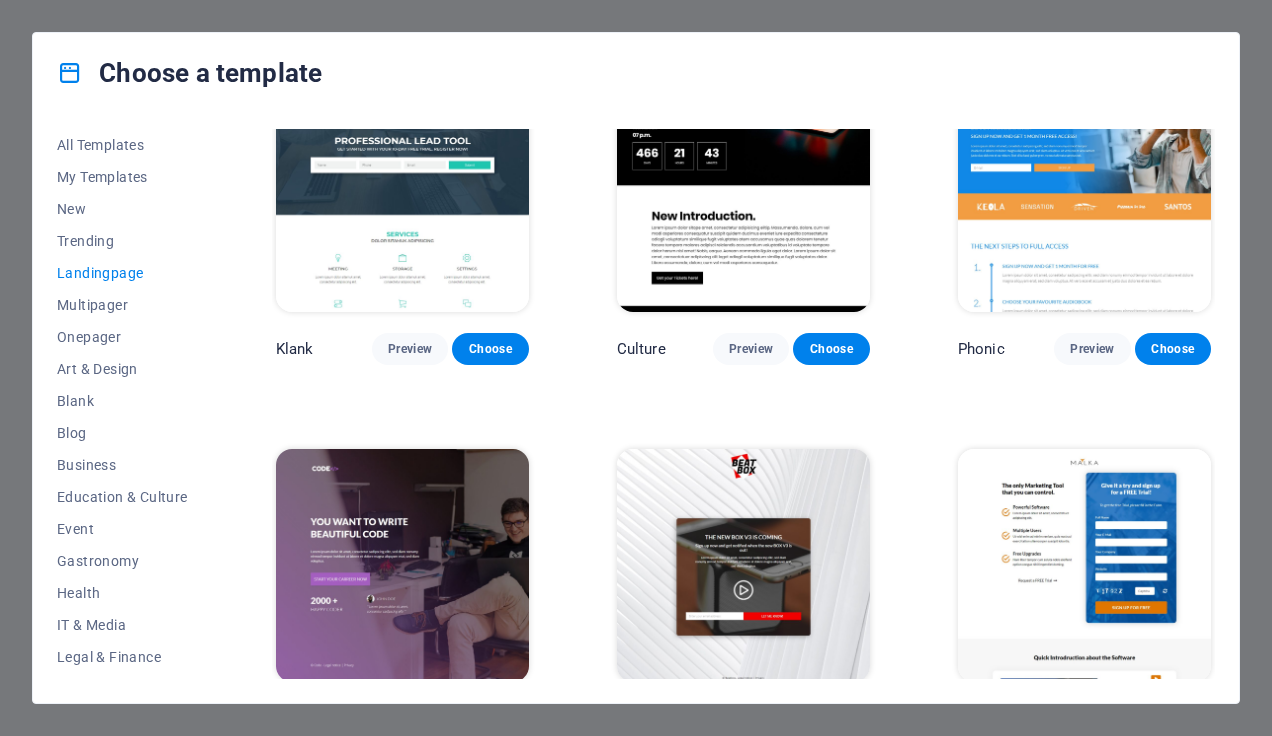 scroll, scrollTop: 0, scrollLeft: 0, axis: both 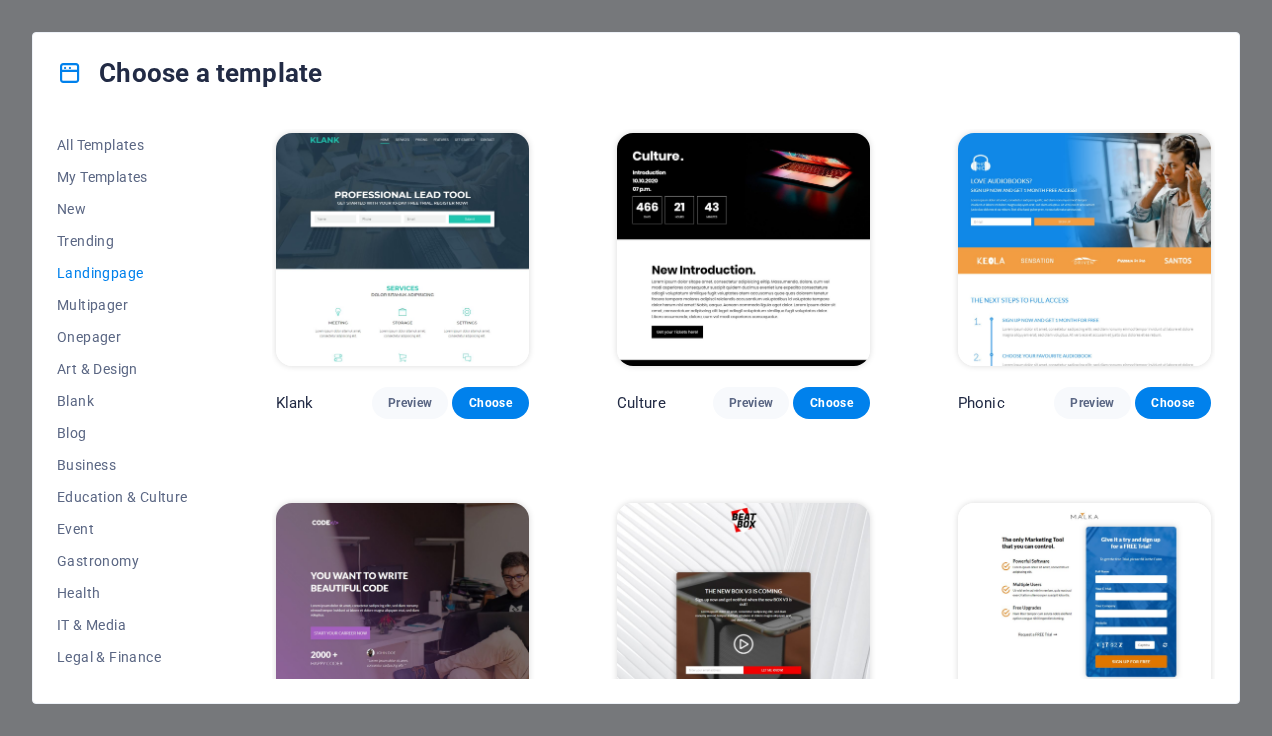 click at bounding box center (402, 249) 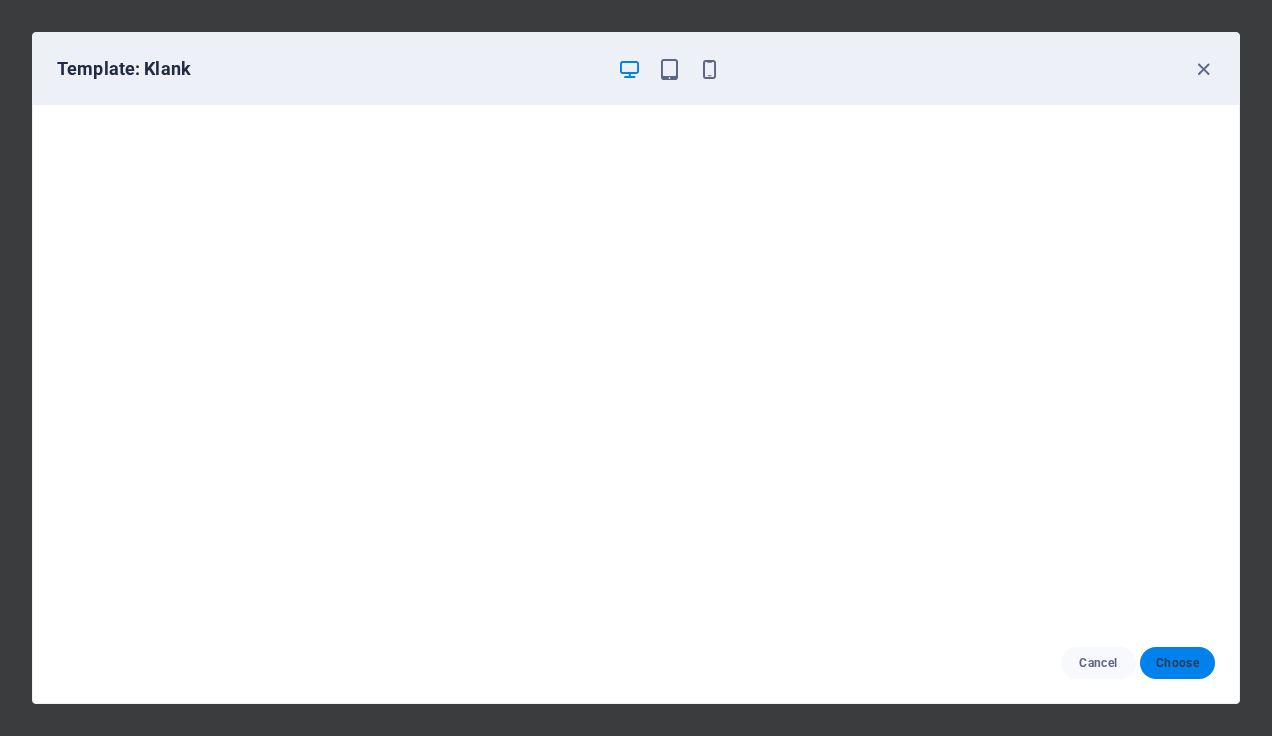 click on "Choose" at bounding box center [1177, 663] 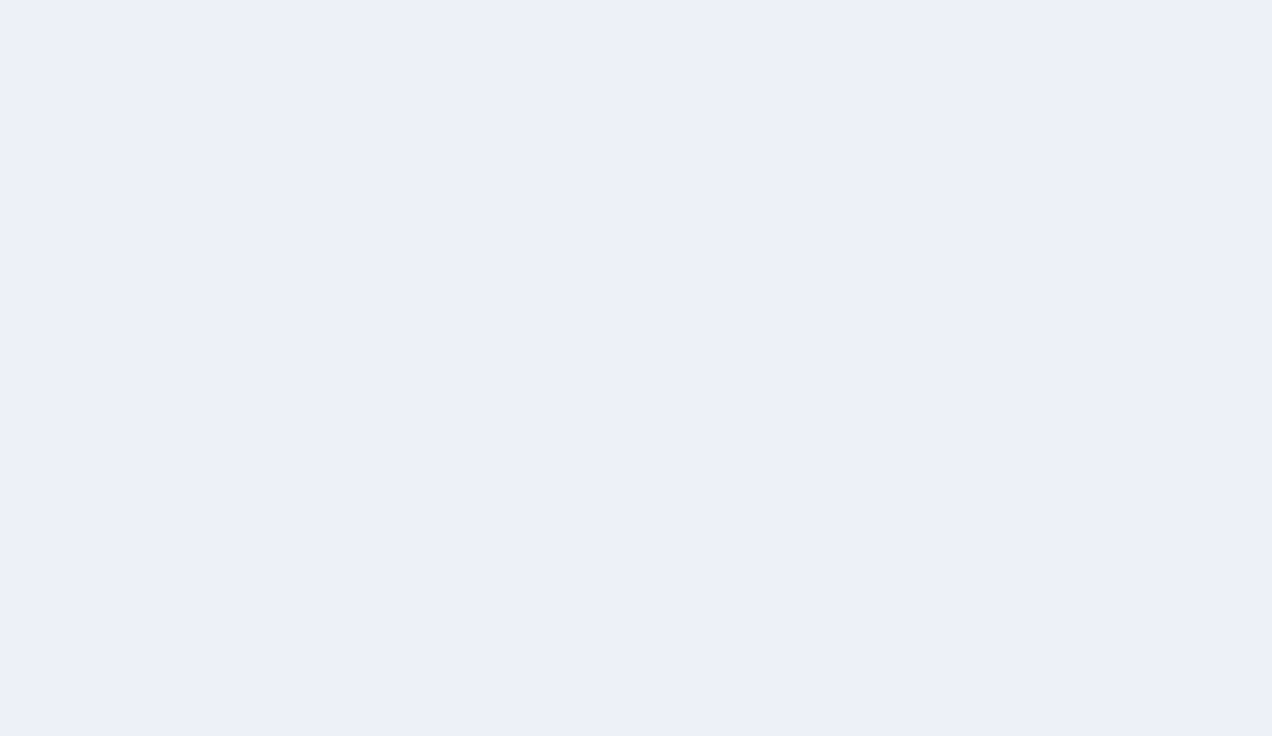 scroll, scrollTop: 0, scrollLeft: 0, axis: both 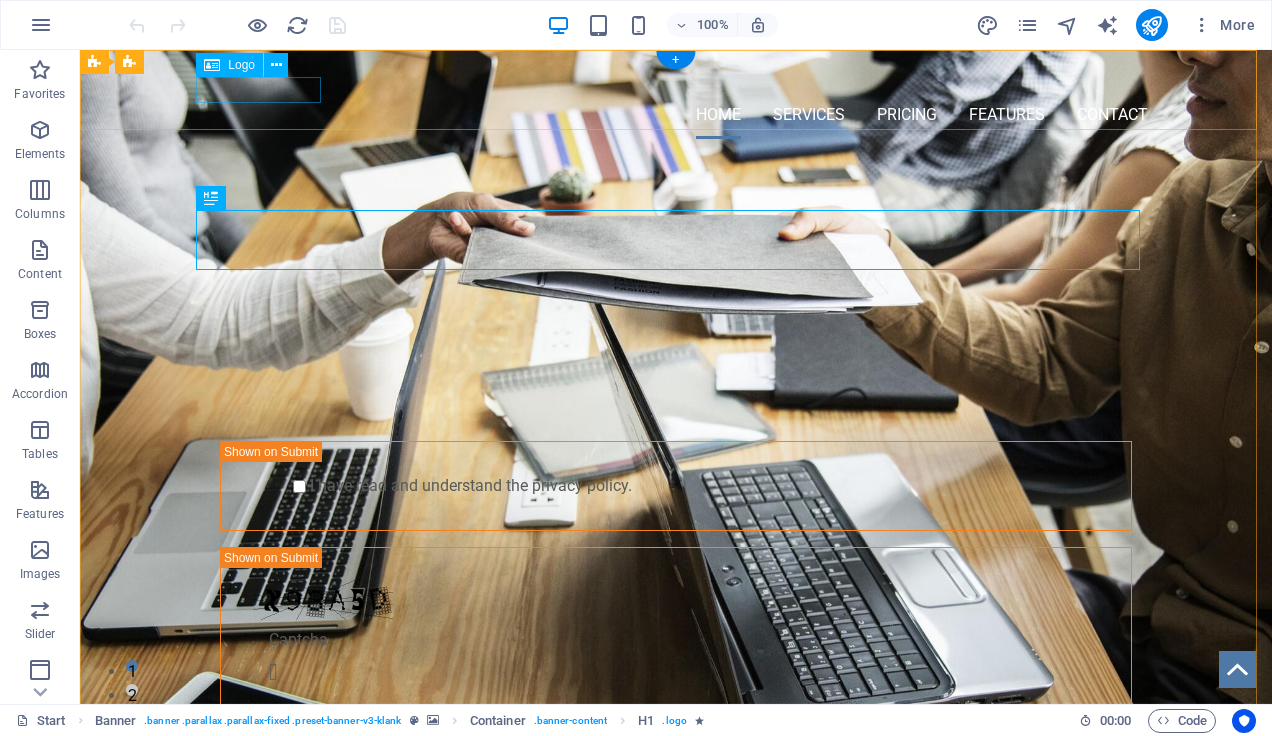 click at bounding box center (676, 78) 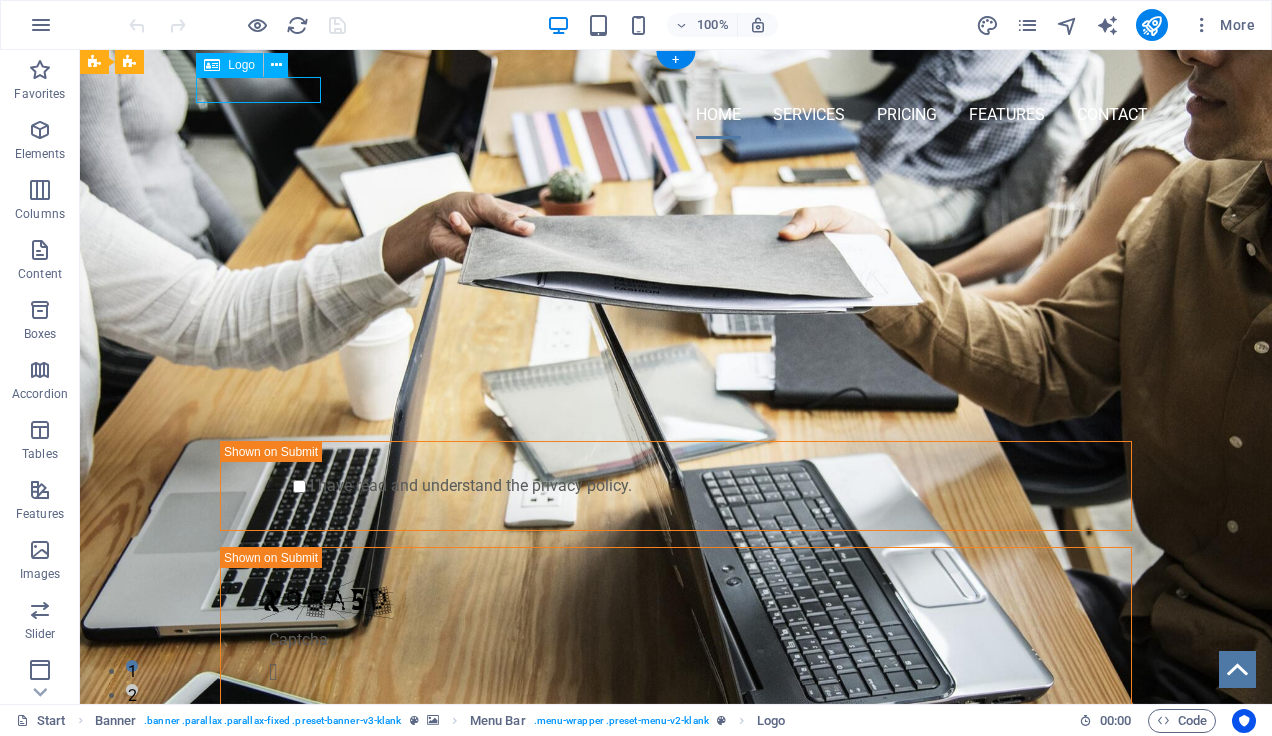 click at bounding box center [676, 78] 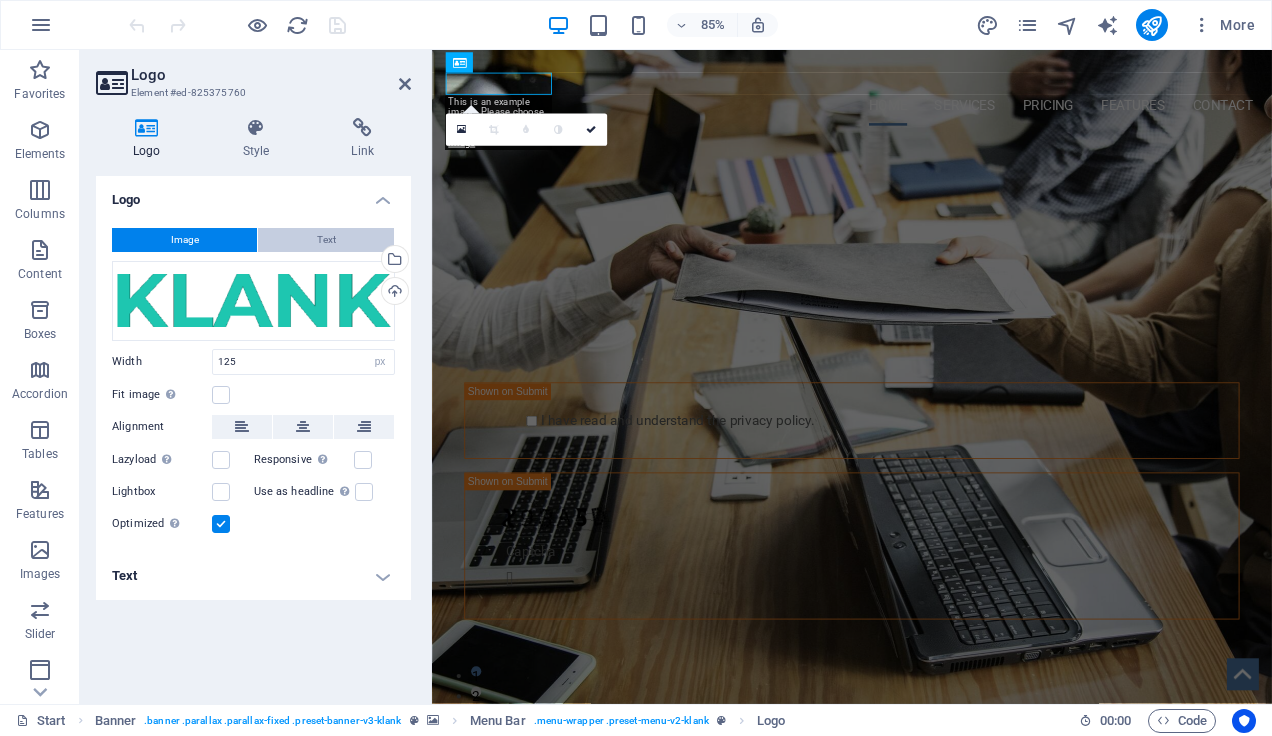 click on "Text" at bounding box center [326, 240] 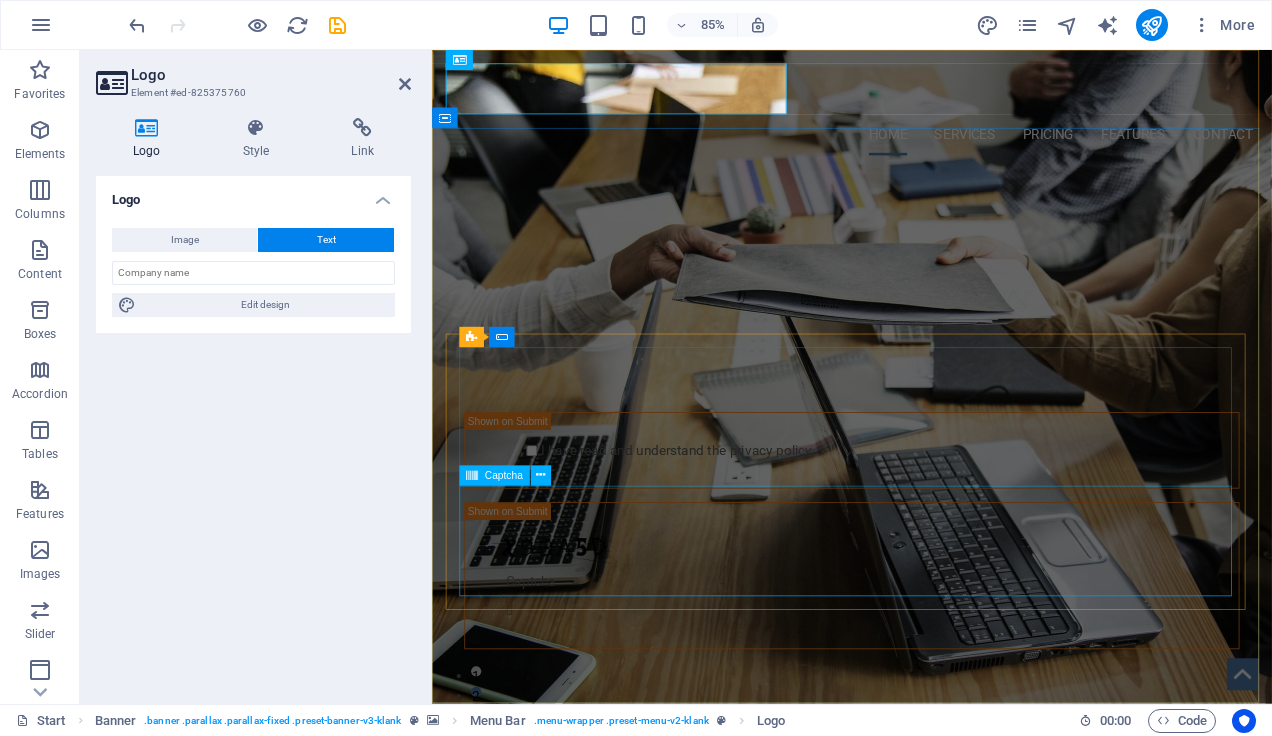 click on "Unreadable? Load new" at bounding box center [926, 668] 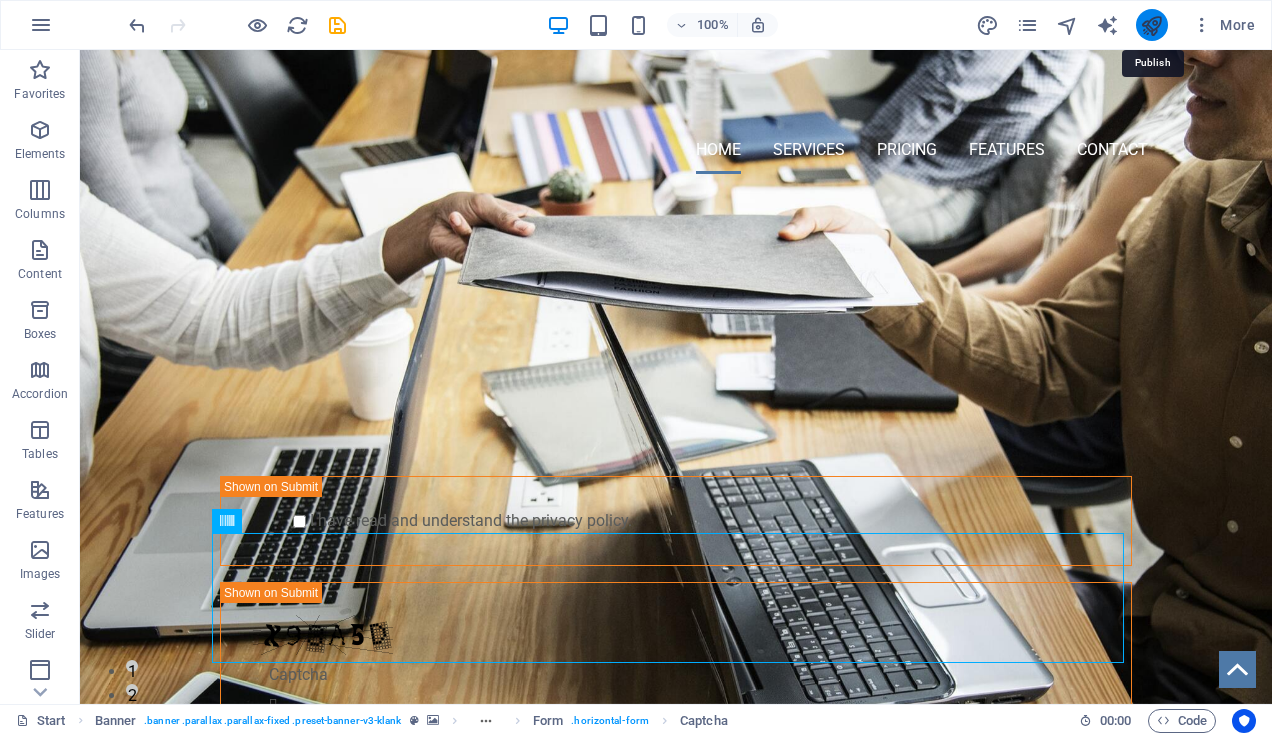 click at bounding box center (1151, 25) 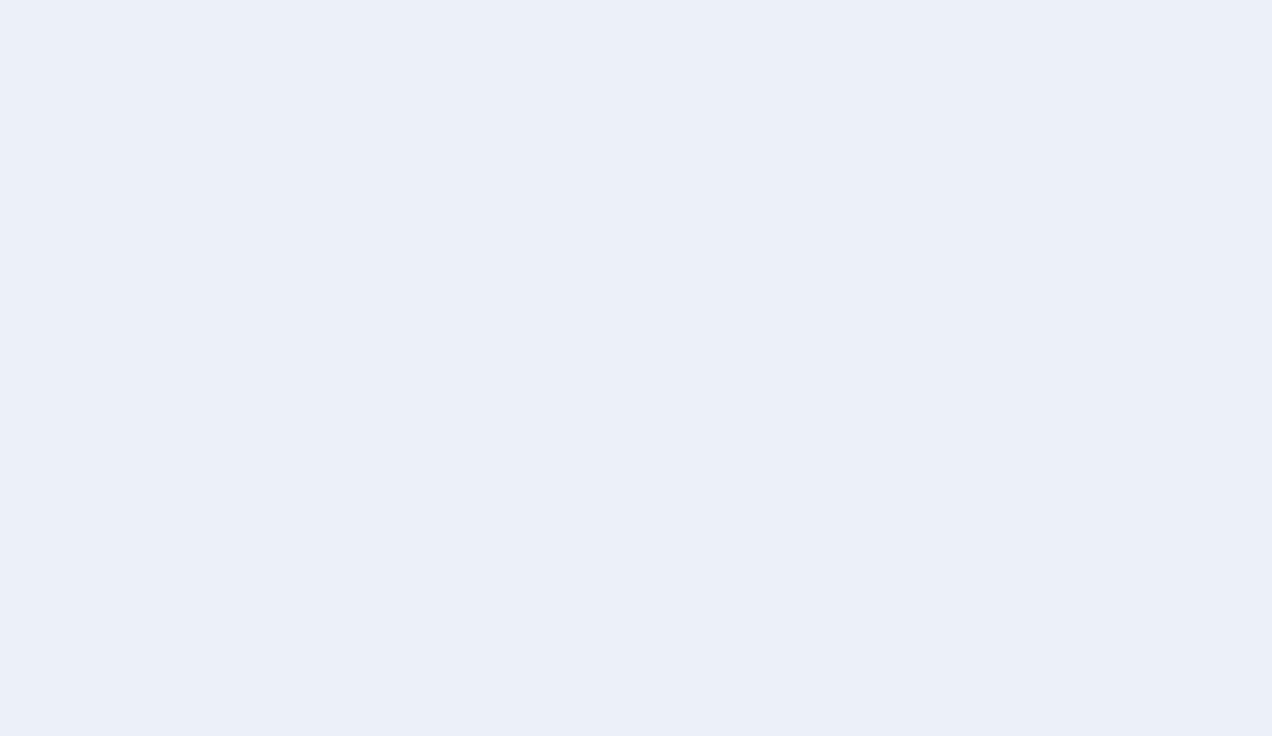 scroll, scrollTop: 0, scrollLeft: 0, axis: both 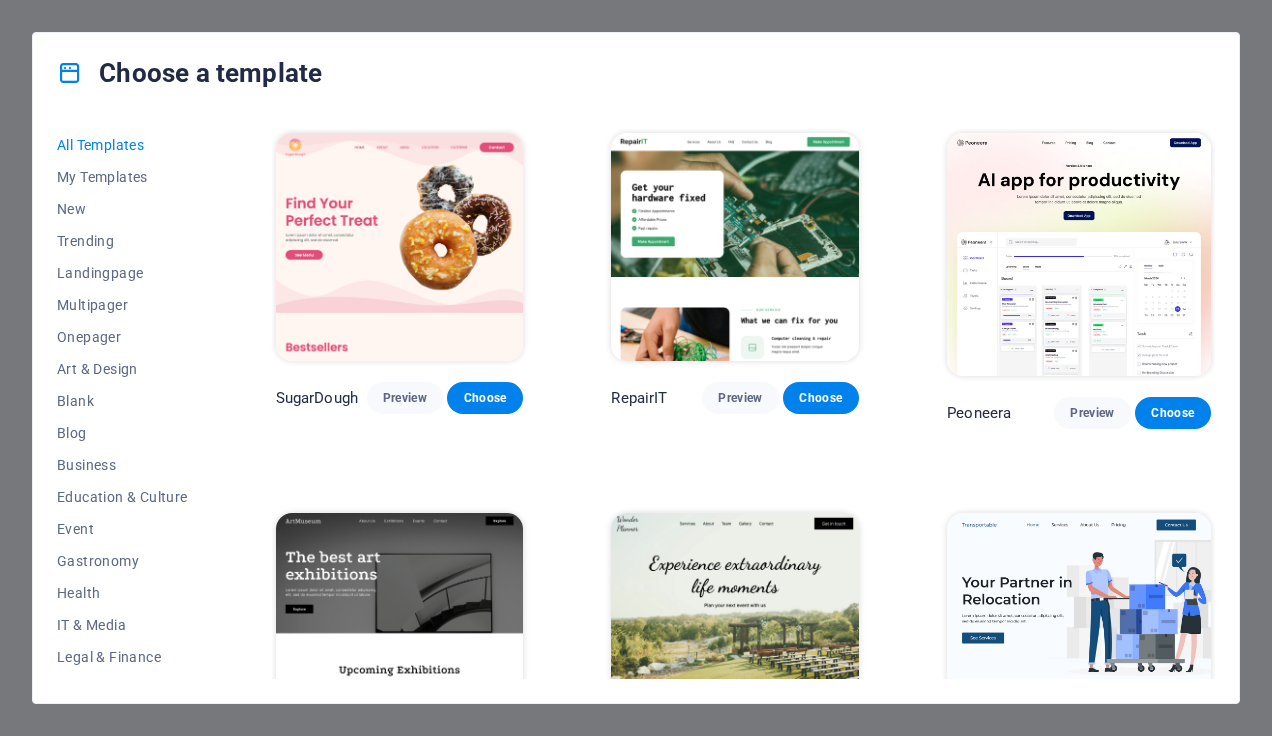 click on "Choose a template All Templates My Templates New Trending Landingpage Multipager Onepager Art & Design Blank Blog Business Education & Culture Event Gastronomy Health IT & Media Legal & Finance Non-Profit Performance Portfolio Services Sports & Beauty Trades Travel Wireframe SugarDough Preview Choose RepairIT Preview Choose Peoneera Preview Choose Art Museum Preview Choose Wonder Planner Preview Choose Transportable Preview Choose S&L Preview Choose WePaint Preview Choose Eco-Con Preview Choose MeetUp Preview Choose Help & Care Preview Choose Podcaster Preview Choose Academix Preview Choose BIG Barber Shop Preview Choose Health & Food Preview Choose UrbanNest Interiors Preview Choose Green Change Preview Choose The Beauty Temple Preview Choose WeTrain Preview Choose Cleaner Preview Choose Johanna James Preview Choose Delicioso Preview Choose Dream Garden Preview Choose LumeDeAqua Preview Choose Pets Care Preview Choose SafeSpace Preview Choose Midnight Rain Bar Preview Choose Drive Preview Choose Estator Yoga" at bounding box center (636, 368) 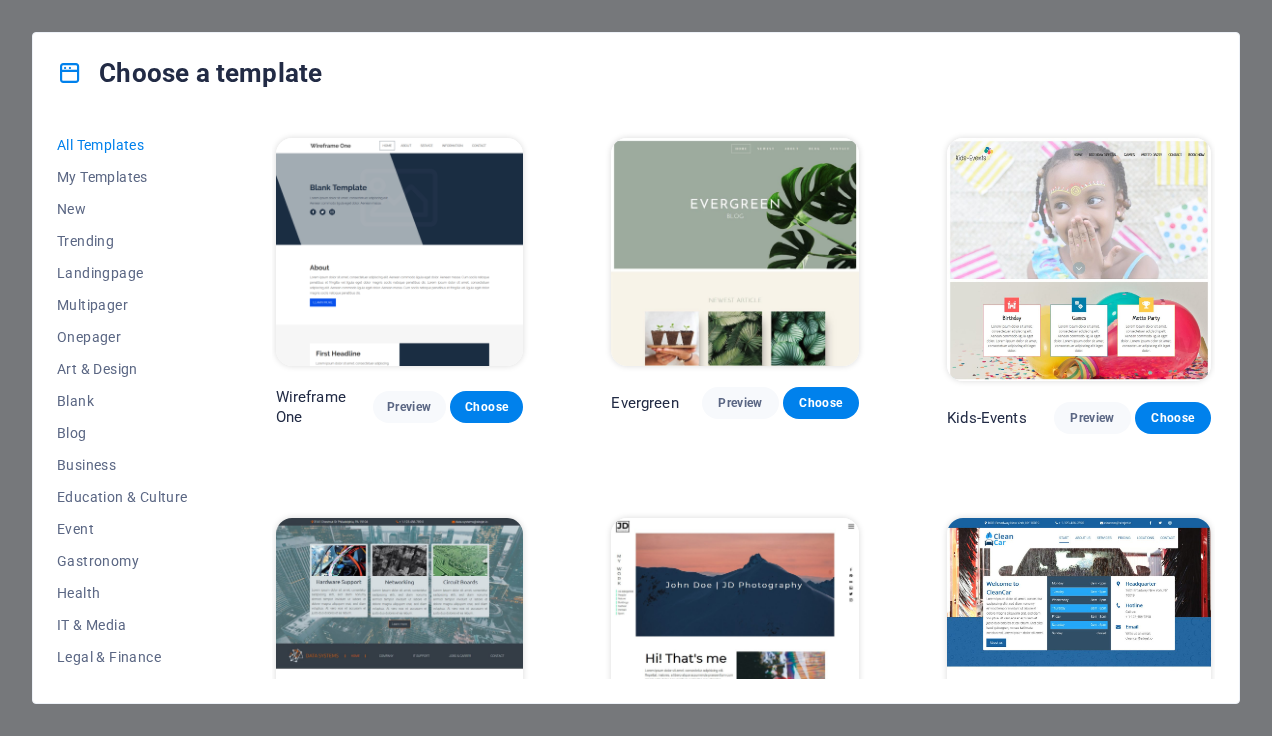 scroll, scrollTop: 6600, scrollLeft: 0, axis: vertical 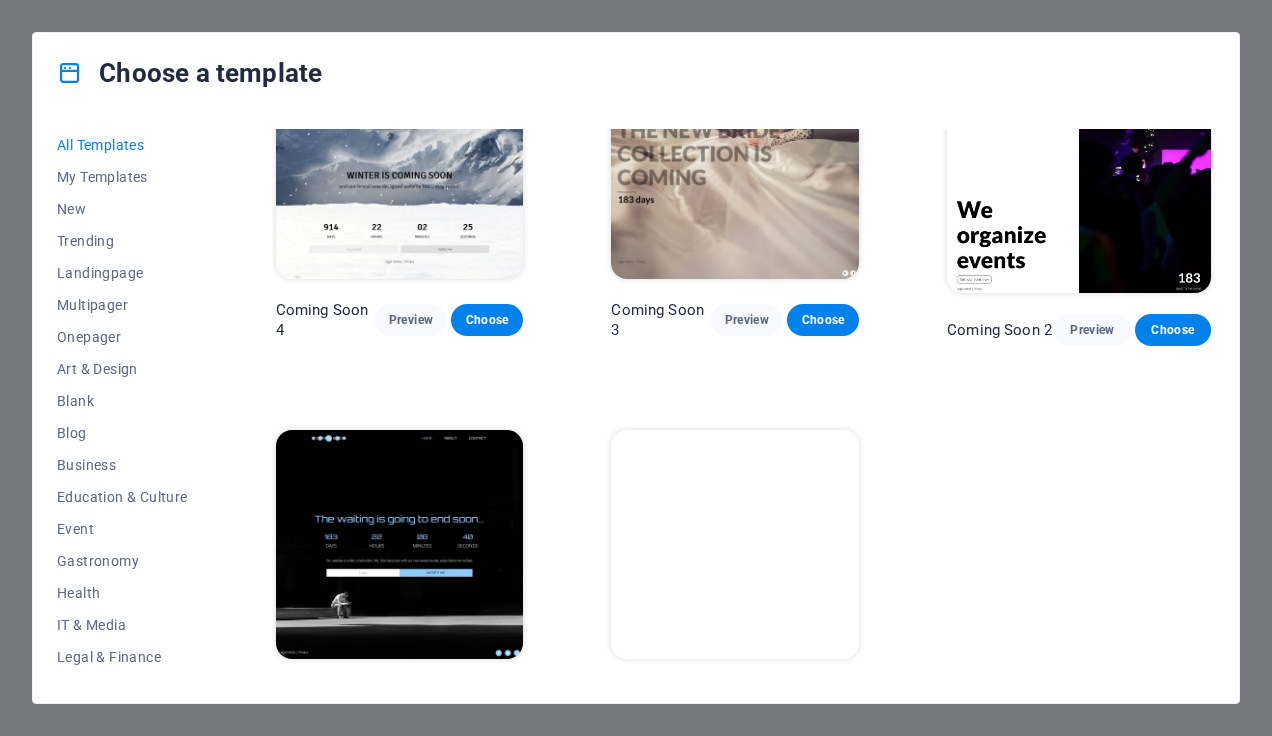 click on "Choose" at bounding box center [485, 700] 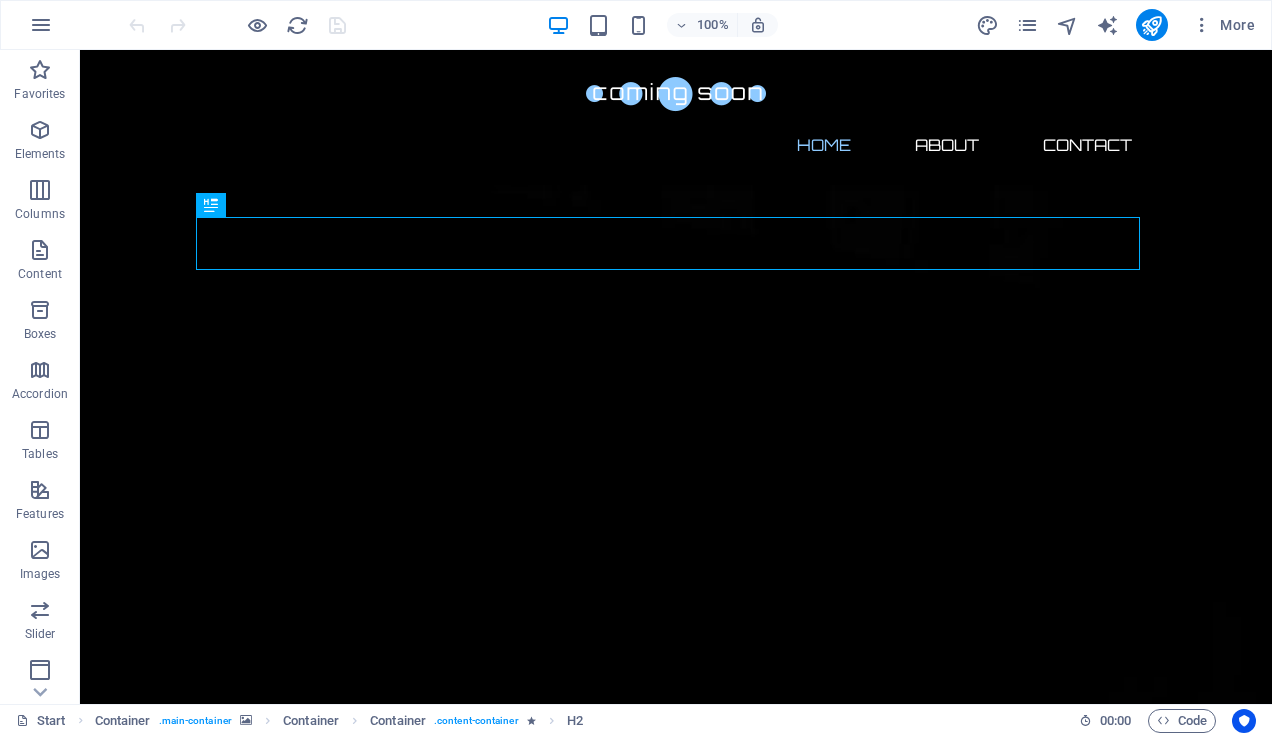 scroll, scrollTop: 0, scrollLeft: 0, axis: both 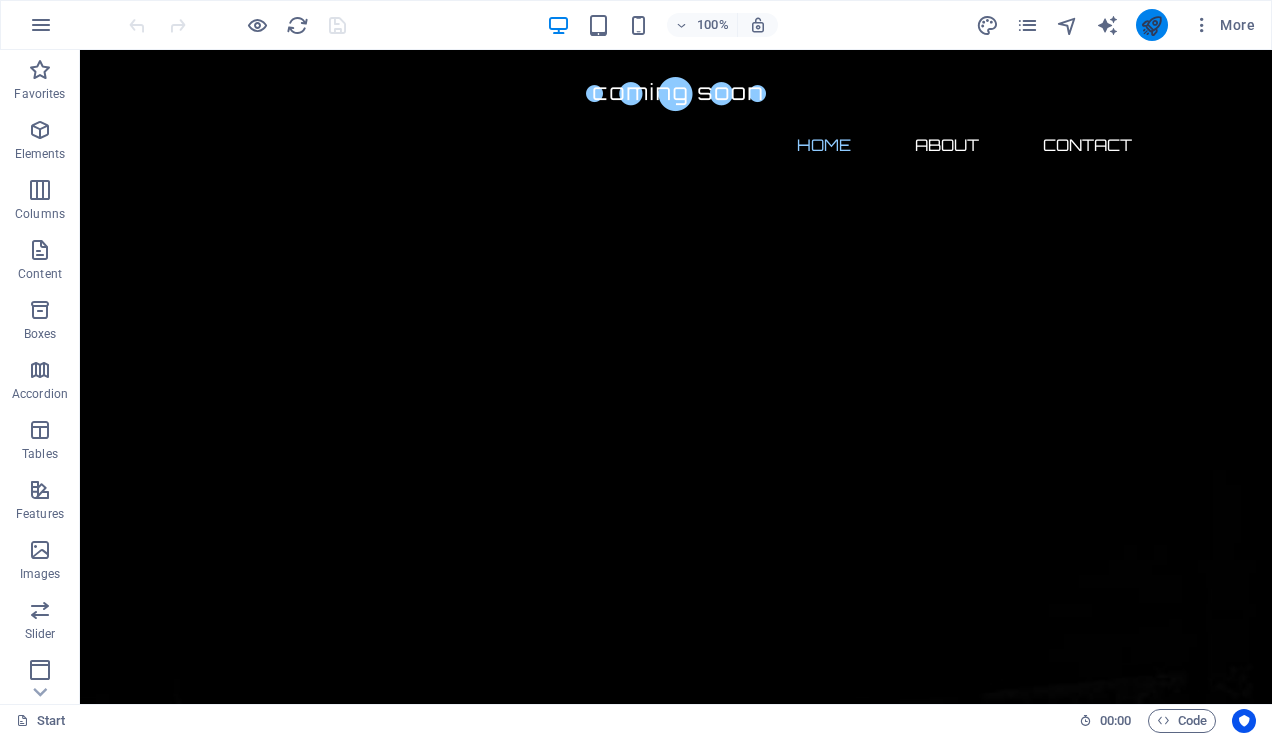 click at bounding box center [1151, 25] 